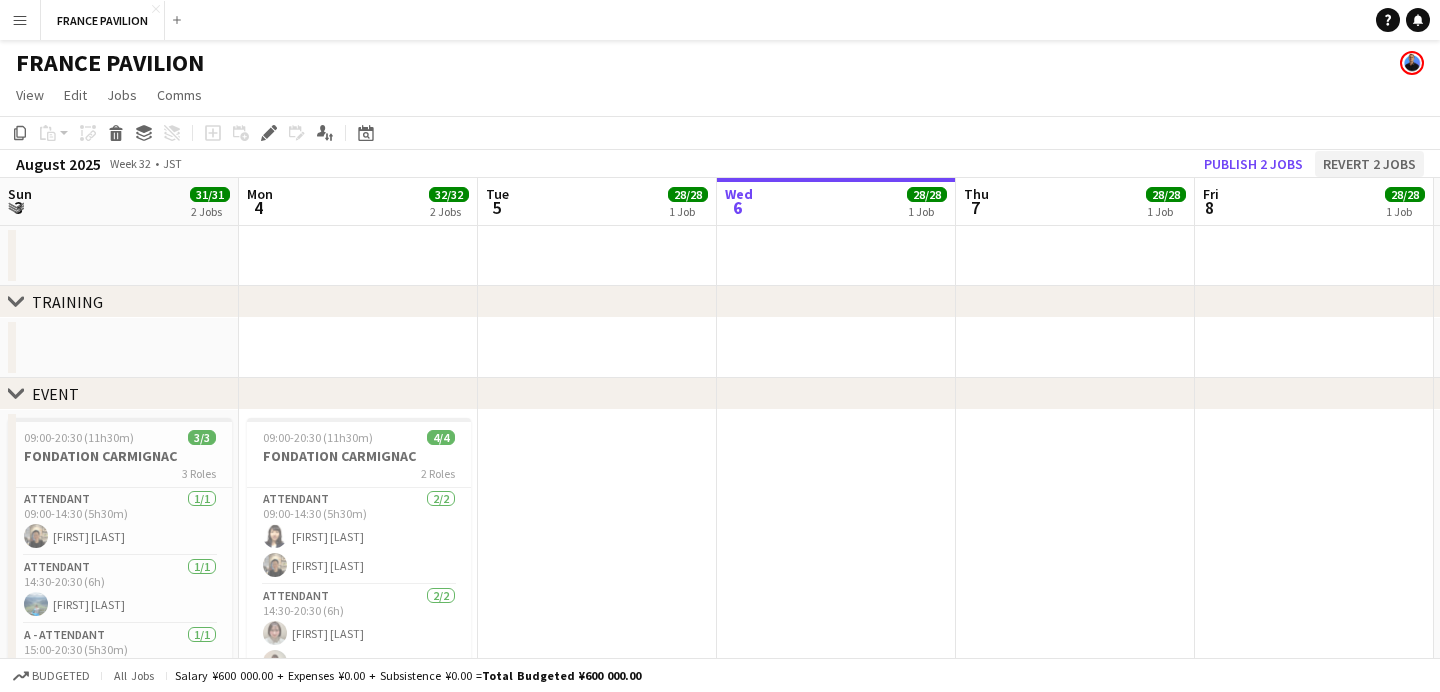 scroll, scrollTop: 0, scrollLeft: 0, axis: both 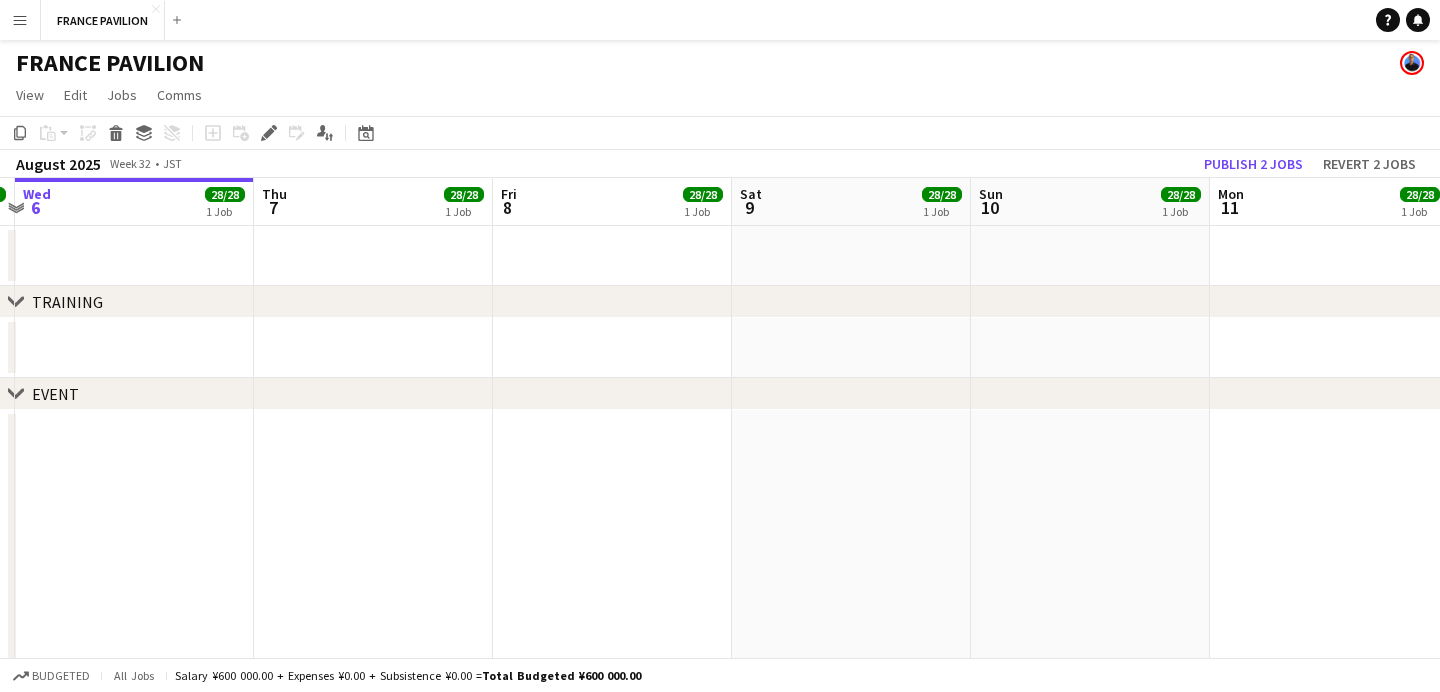 click on "View  Day view expanded Day view collapsed Month view Date picker Jump to today Expand Linked Jobs Collapse Linked Jobs  Edit  Copy
Command
C  Paste  Without Crew
Command
V With Crew
Command
Shift
V Paste as linked job  Group  Group Ungroup  Jobs  New Job Edit Job Delete Job New Linked Job Edit Linked Jobs Job fulfilment Promote Role Copy Role URL  Comms  Notify confirmed crew Create chat" 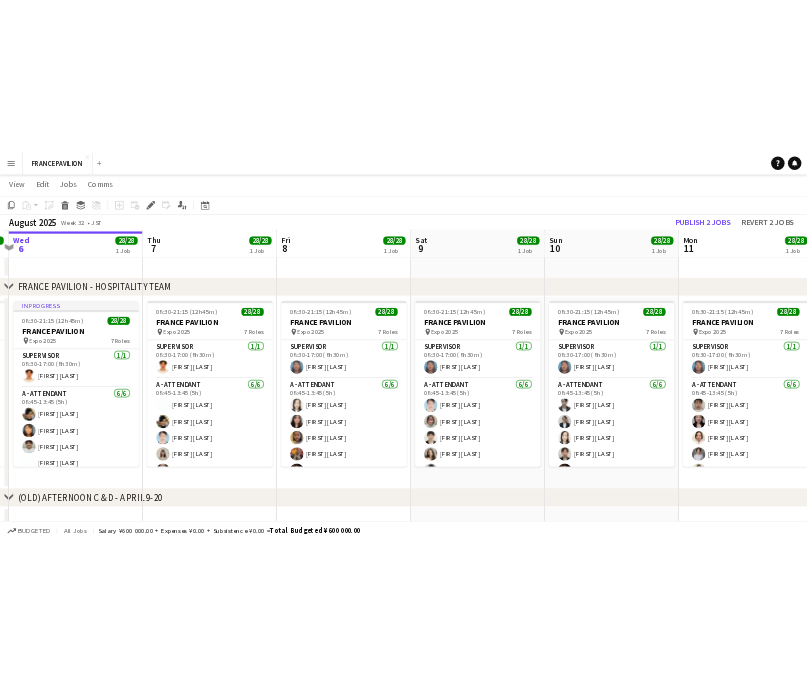 scroll, scrollTop: 504, scrollLeft: 0, axis: vertical 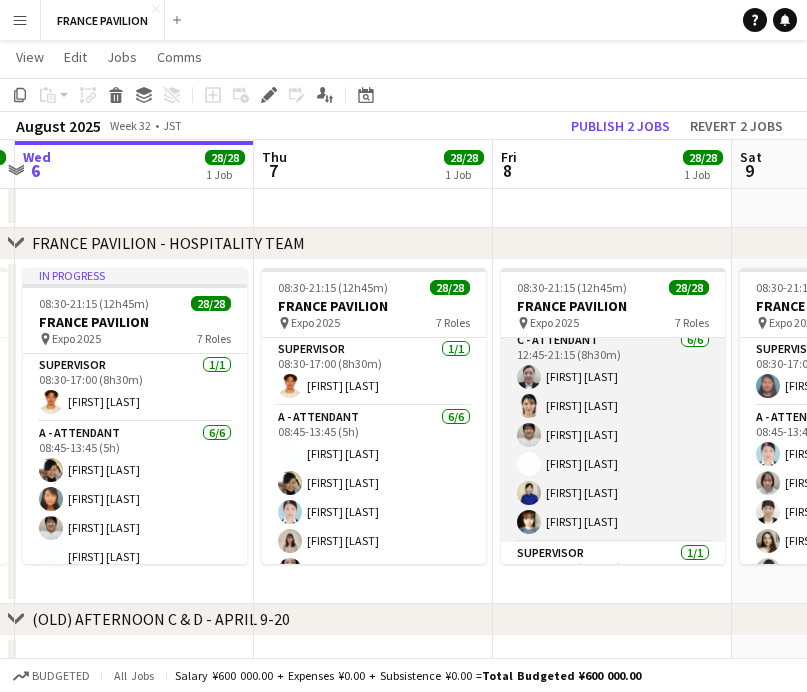 click on "C - ATTENDANT   6/6   12:45-21:15 (8h30m)
[FIRST] [LAST] [FIRST] [LAST] [FIRST] [LAST] [FIRST] [LAST] [FIRST] [LAST]" at bounding box center (613, 435) 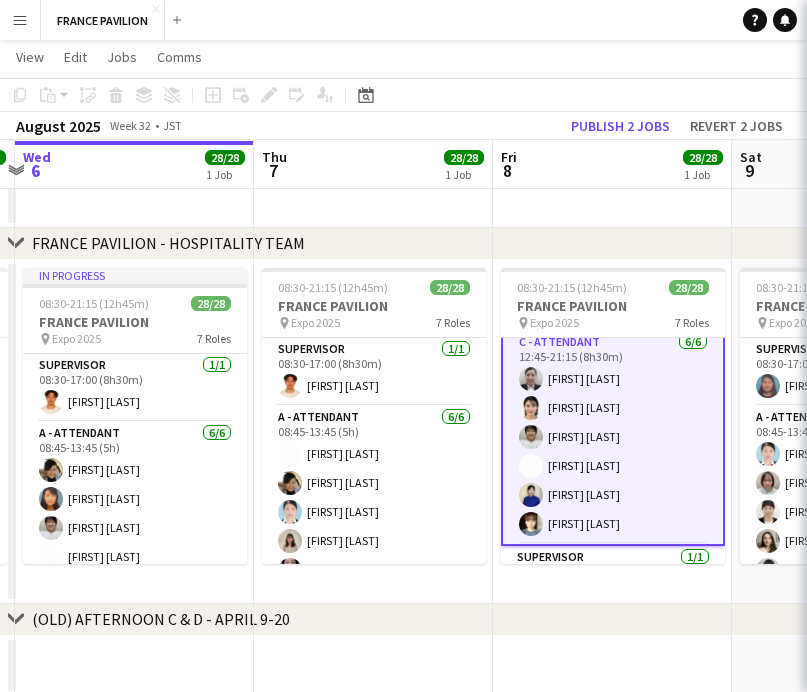 scroll, scrollTop: 605, scrollLeft: 0, axis: vertical 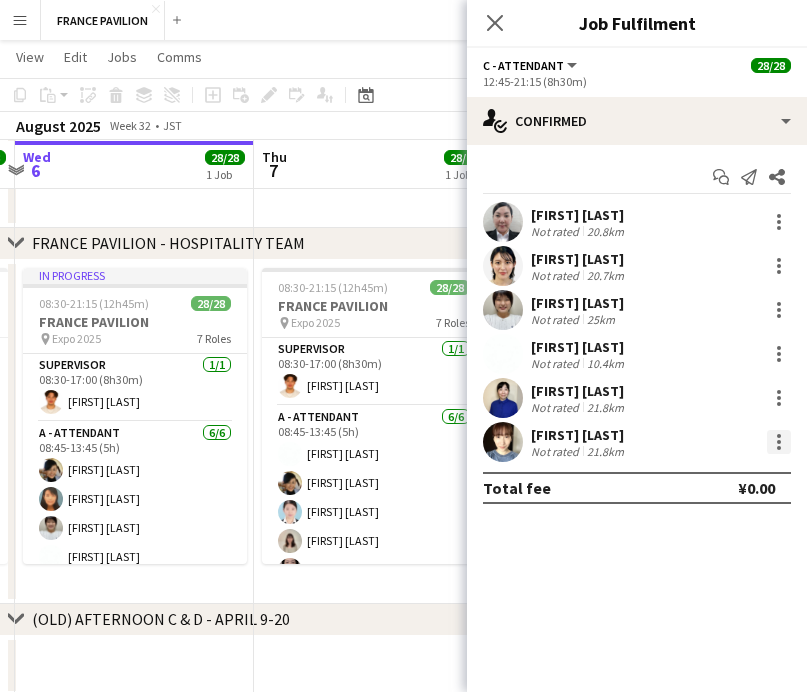 click at bounding box center (779, 442) 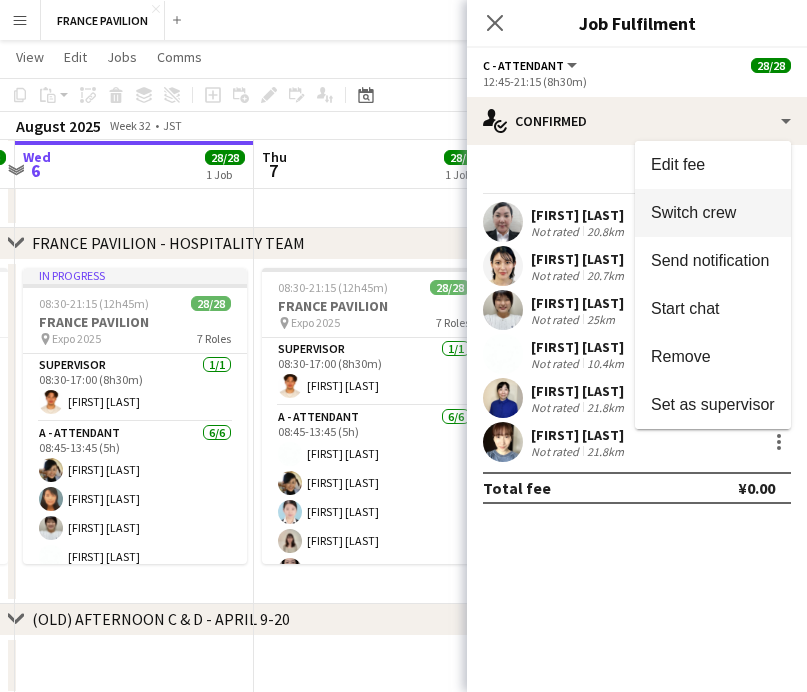 click on "Switch crew" at bounding box center (713, 213) 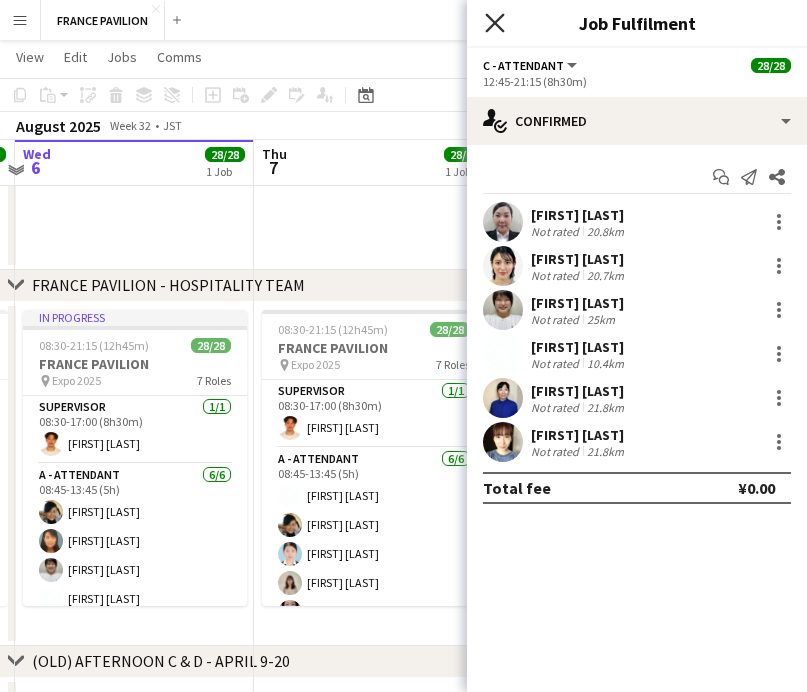click on "Close pop-in" 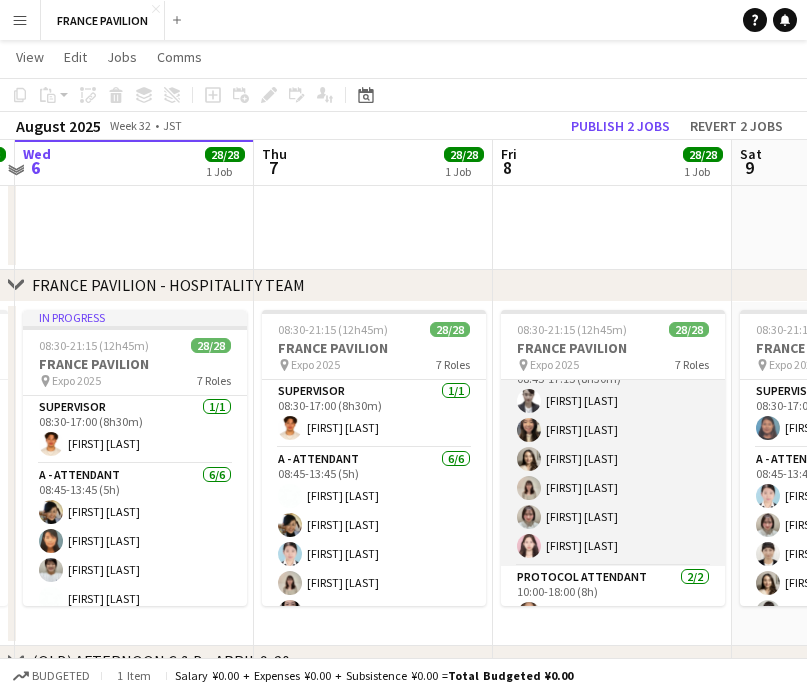 scroll, scrollTop: 307, scrollLeft: 0, axis: vertical 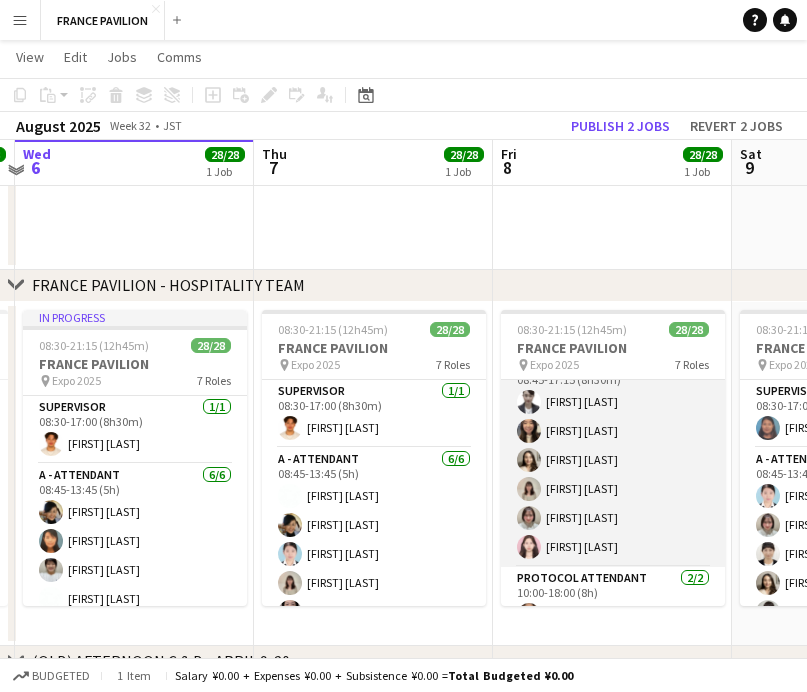 click on "B - ATTENDANT   6/6   08:45-17:15 (8h30m)
[FIRST] [LAST] [FIRST] [LAST] [FIRST] [LAST] [FIRST] [LAST] [FIRST] [LAST] [FIRST] [LAST]" at bounding box center (613, 460) 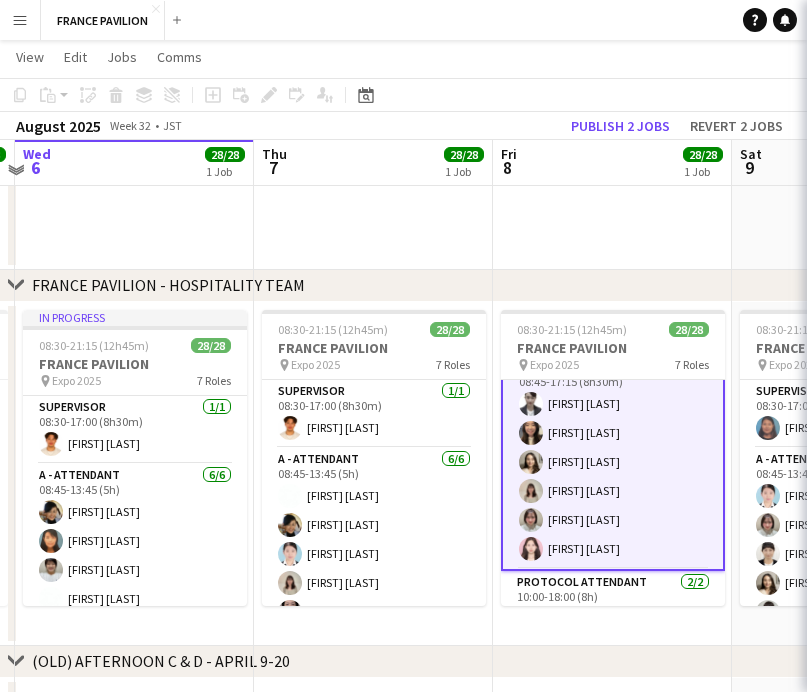 scroll, scrollTop: 309, scrollLeft: 0, axis: vertical 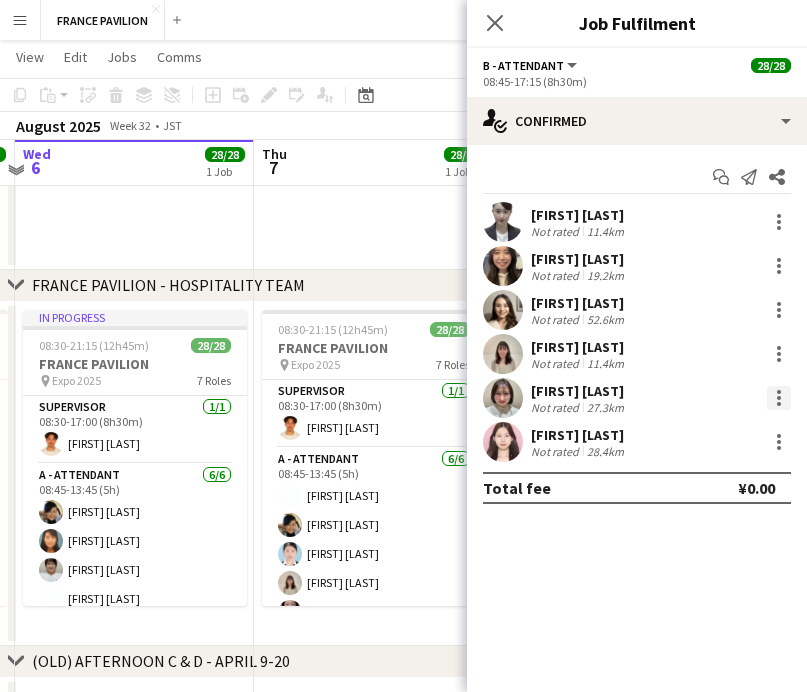 click at bounding box center [779, 398] 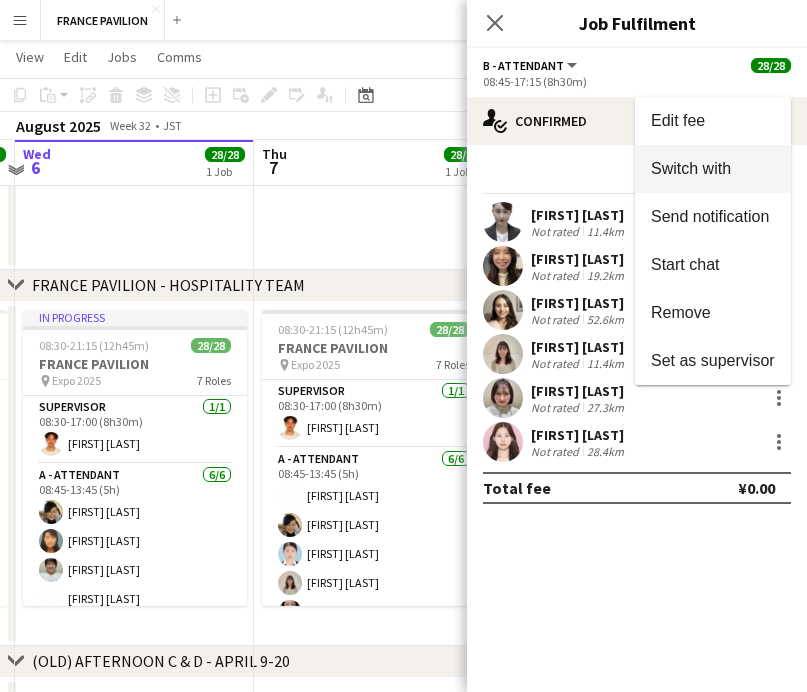 click on "Switch with" at bounding box center [691, 168] 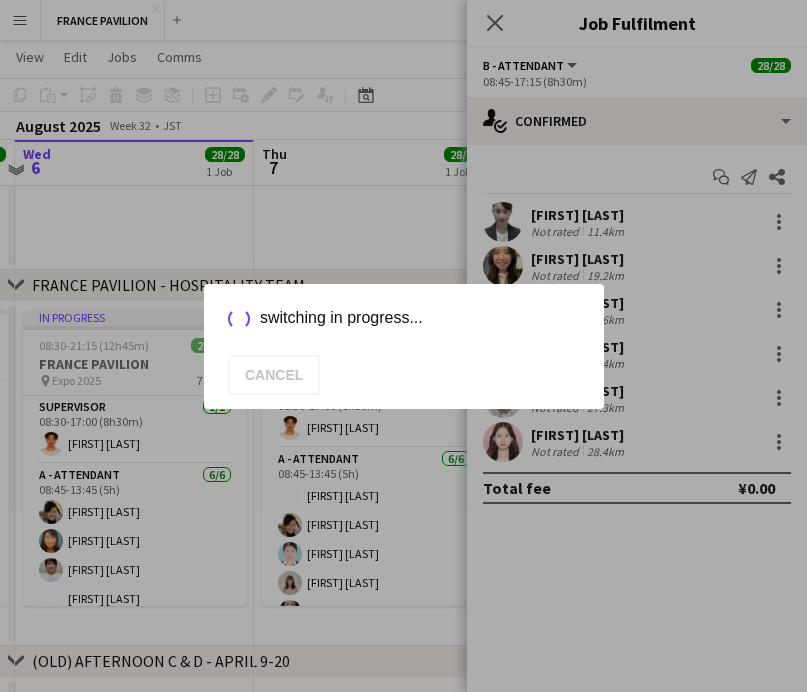 scroll, scrollTop: 0, scrollLeft: 0, axis: both 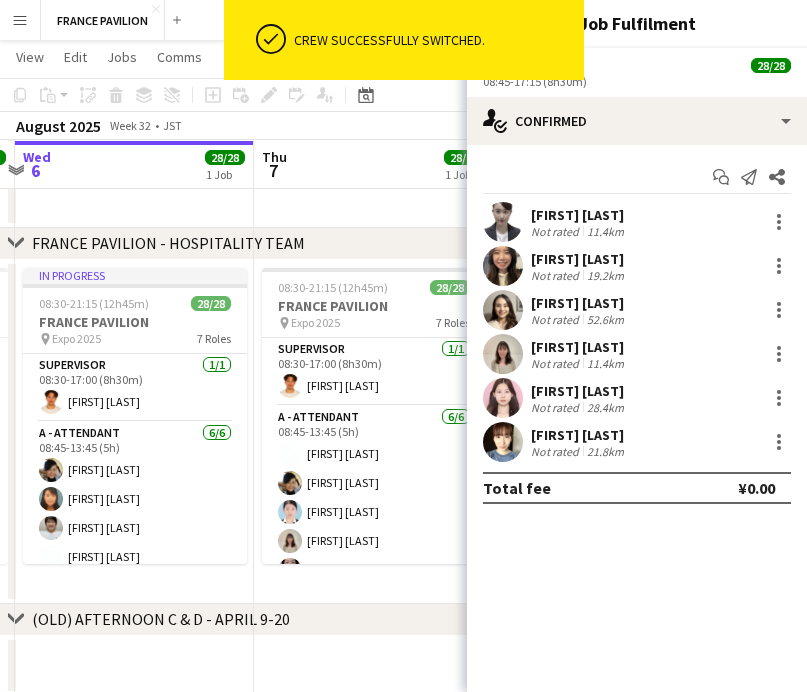 click on "Close pop-in
Job Fulfilment" 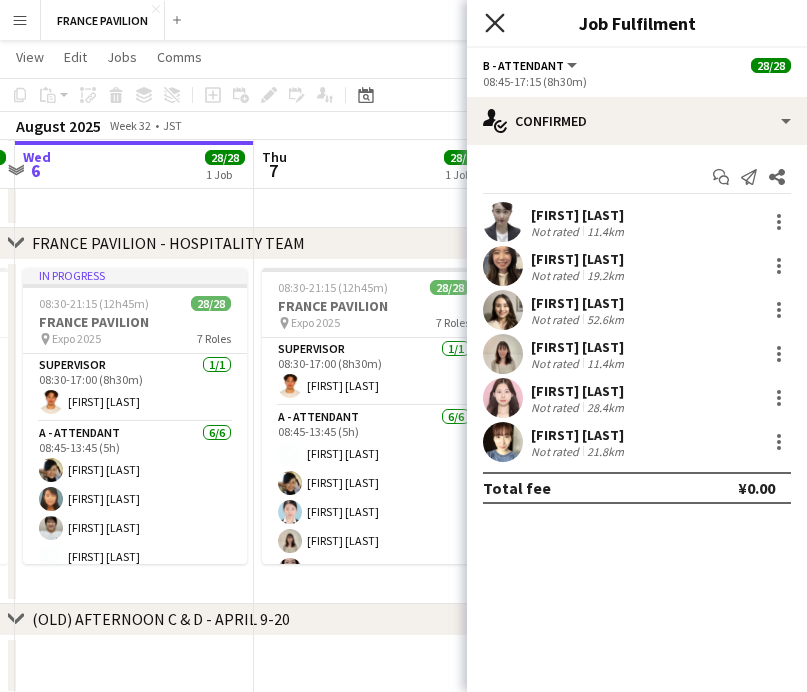 click on "Close pop-in" 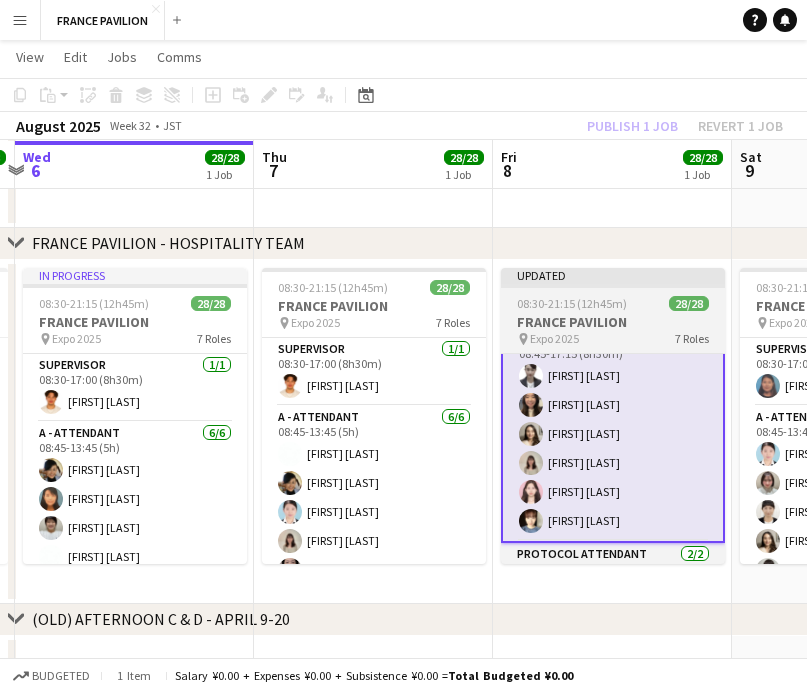 click at bounding box center [613, 286] 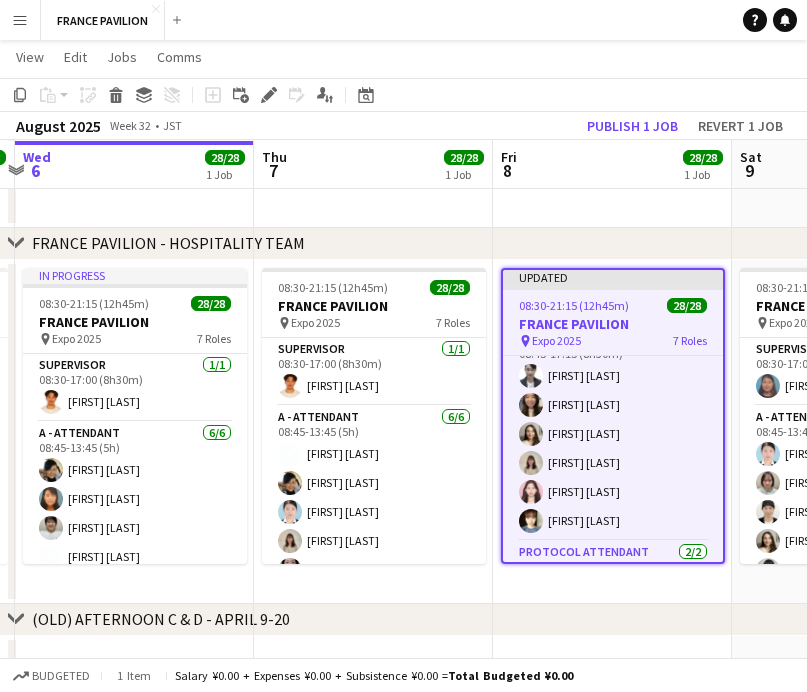 scroll, scrollTop: 307, scrollLeft: 0, axis: vertical 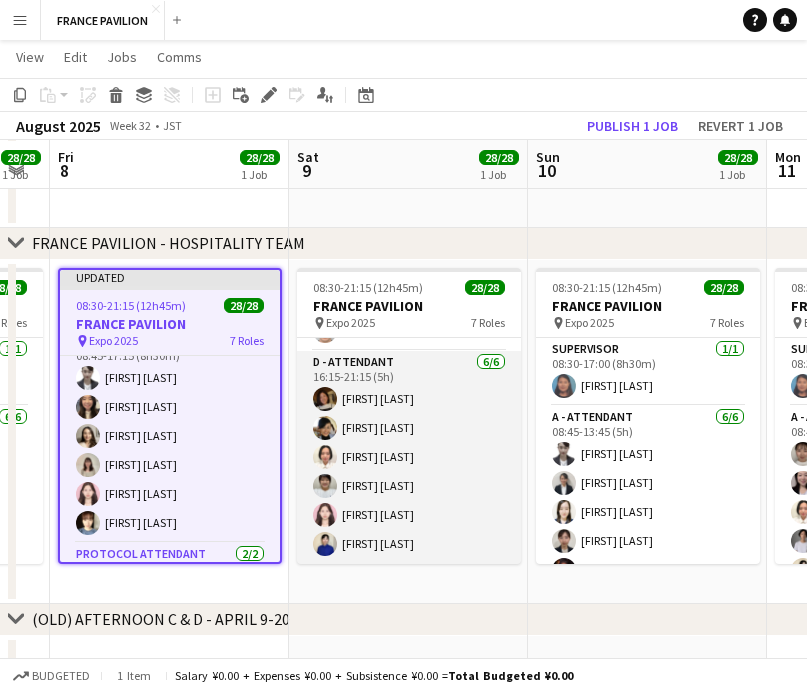 click on "D - ATTENDANT   6/6   16:15-21:15 (5h)
[FIRST] [LAST] [FIRST] [LAST] [FIRST] [LAST] [FIRST] [LAST] [FIRST] [LAST]" at bounding box center (409, 457) 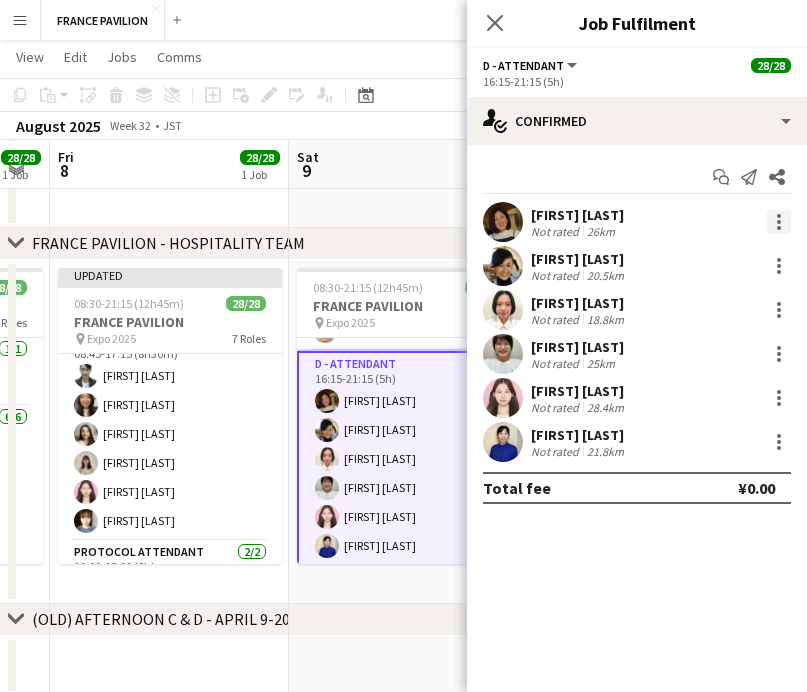 click at bounding box center (779, 222) 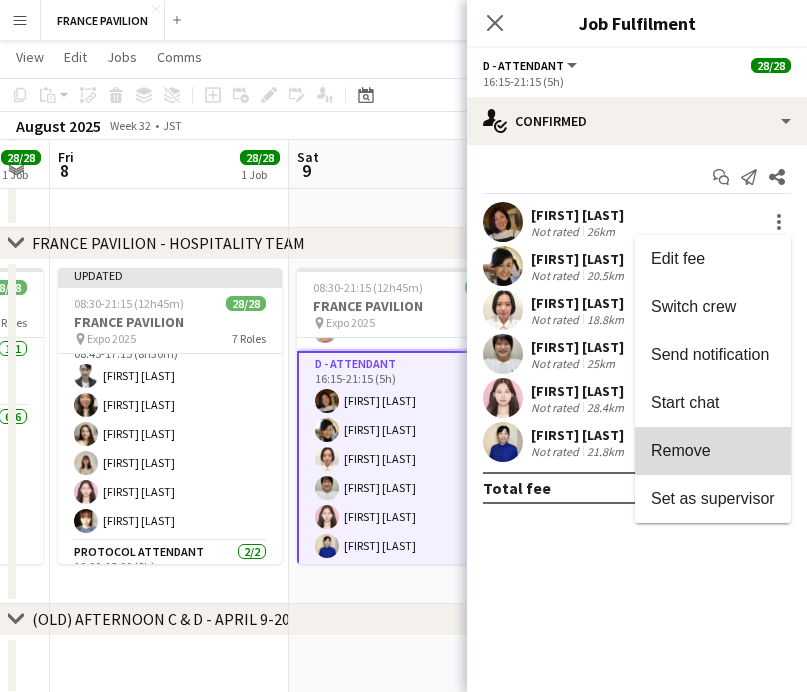 click on "Remove" at bounding box center (713, 451) 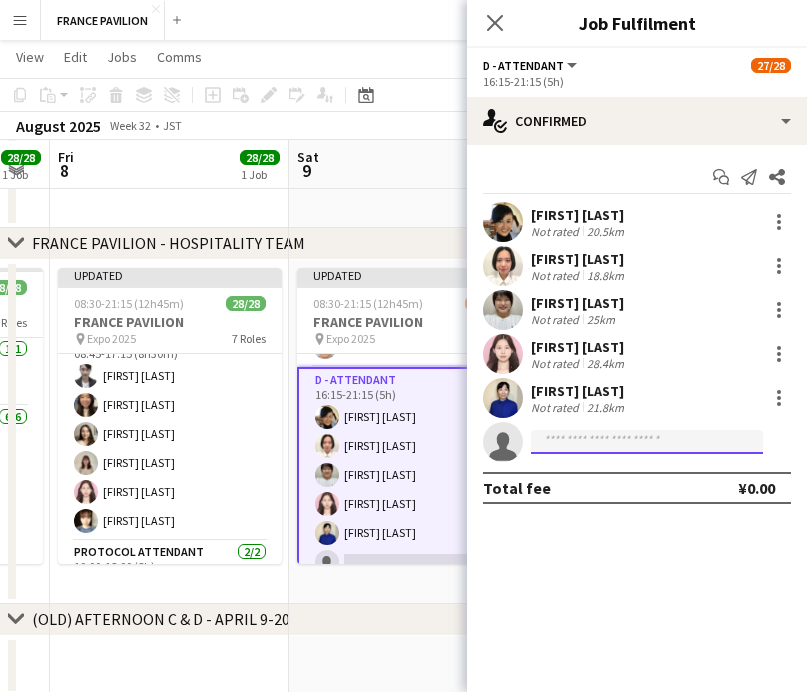 click 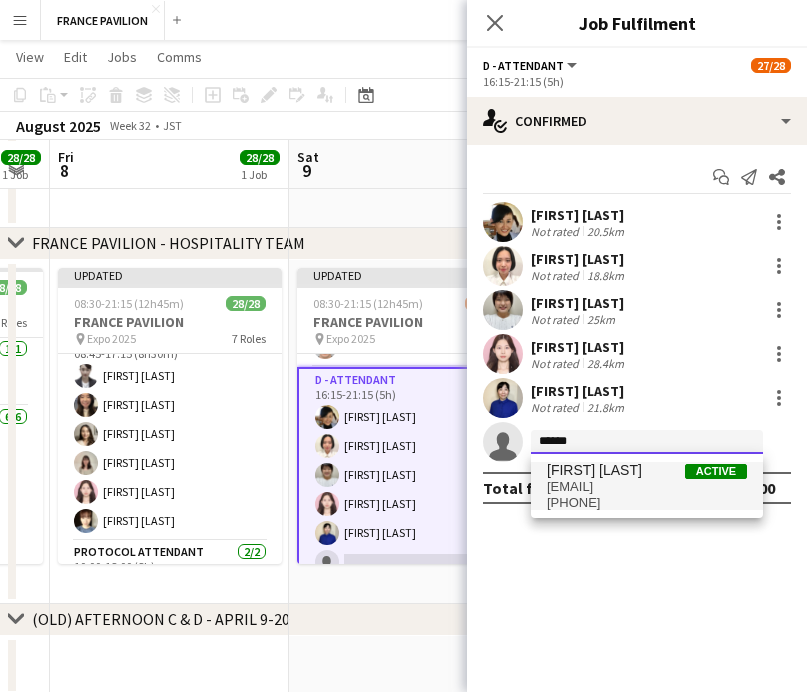 type on "******" 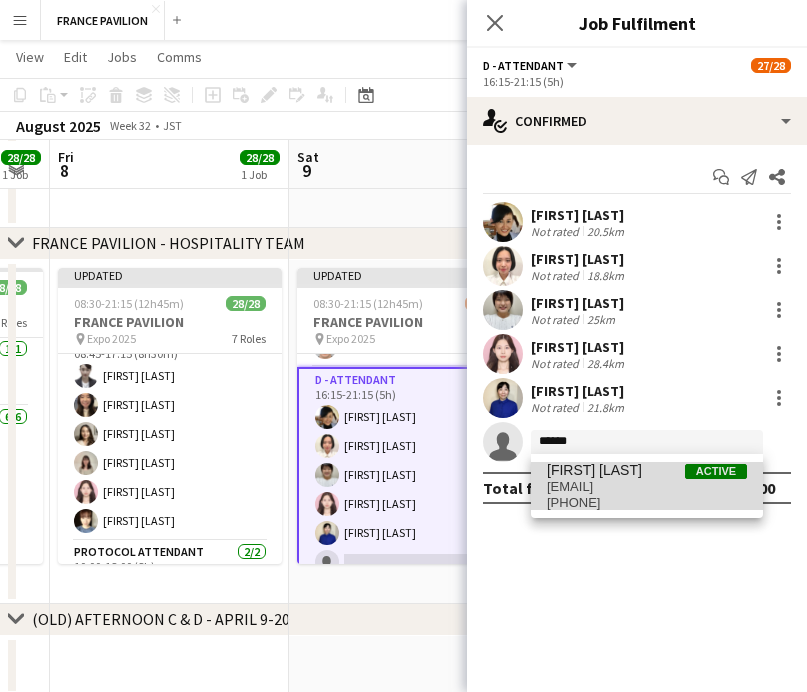 click on "[PHONE]" at bounding box center (647, 503) 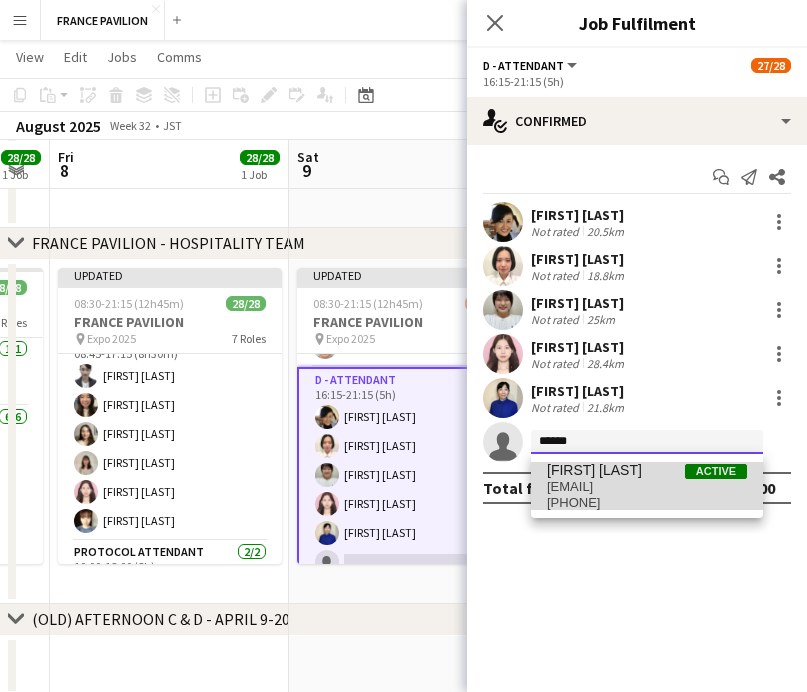type 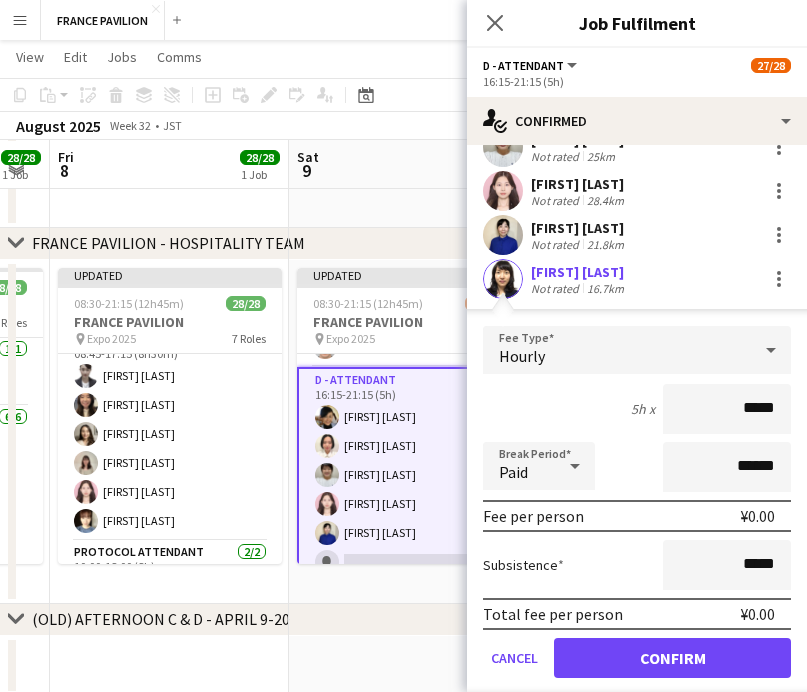 scroll, scrollTop: 182, scrollLeft: 0, axis: vertical 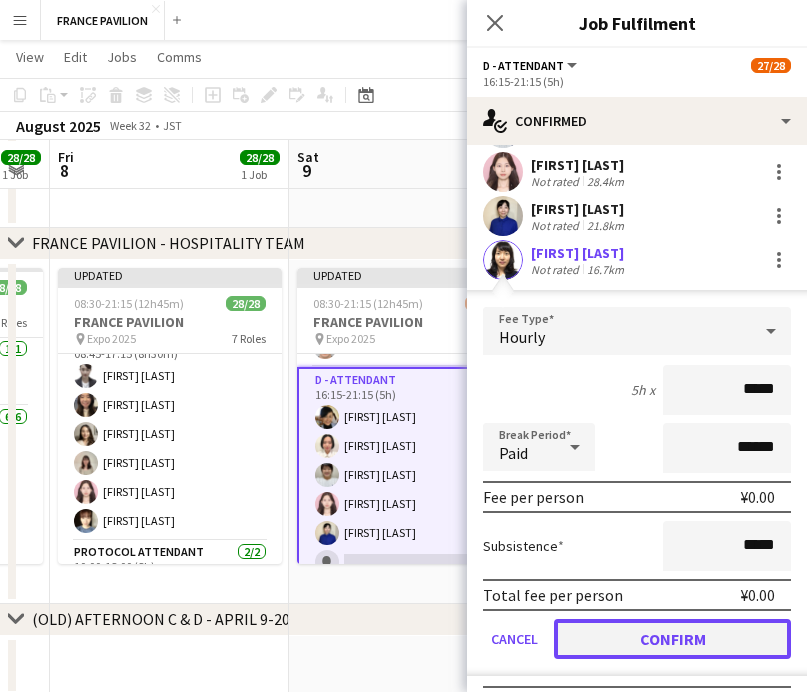 click on "Confirm" at bounding box center (672, 639) 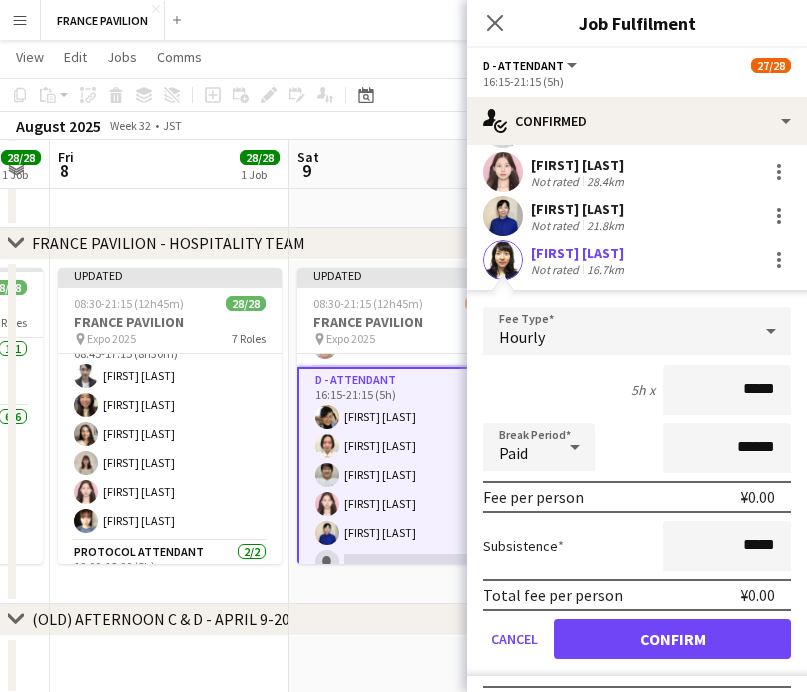 scroll, scrollTop: 0, scrollLeft: 0, axis: both 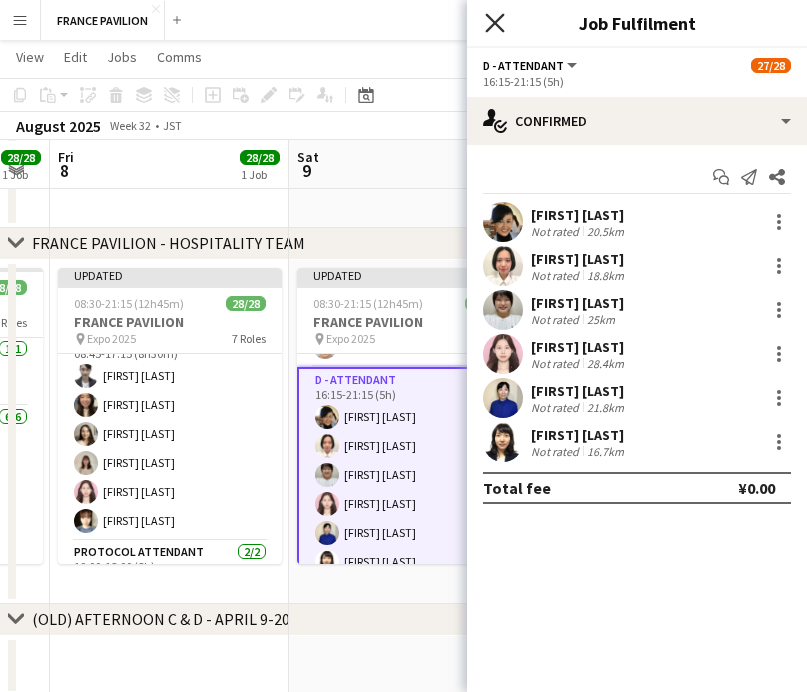 click on "Close pop-in" 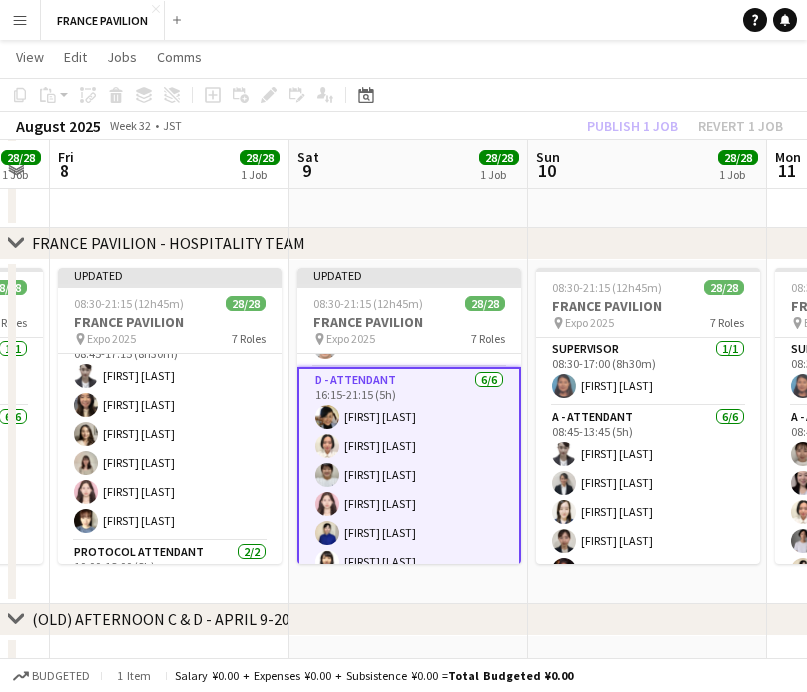 click on "D - ATTENDANT   6/6   16:15-21:15 (5h)
[FIRST] [LAST] [FIRST] [LAST] [FIRST] [LAST] [FIRST] [LAST] [FIRST] [LAST]" at bounding box center (409, 475) 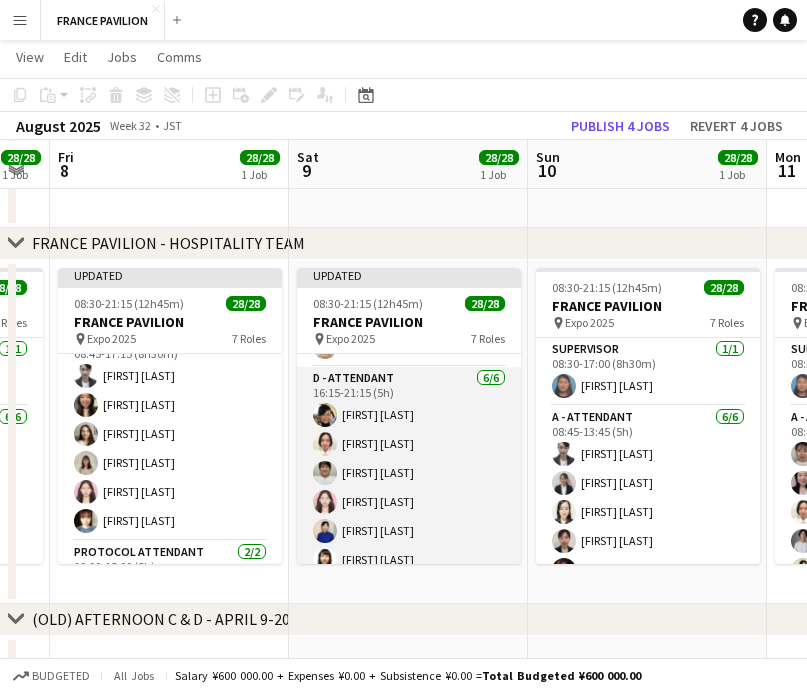 click on "D - ATTENDANT   6/6   16:15-21:15 (5h)
[FIRST] [LAST] [FIRST] [LAST] [FIRST] [LAST] [FIRST] [LAST] [FIRST] [LAST]" at bounding box center (409, 473) 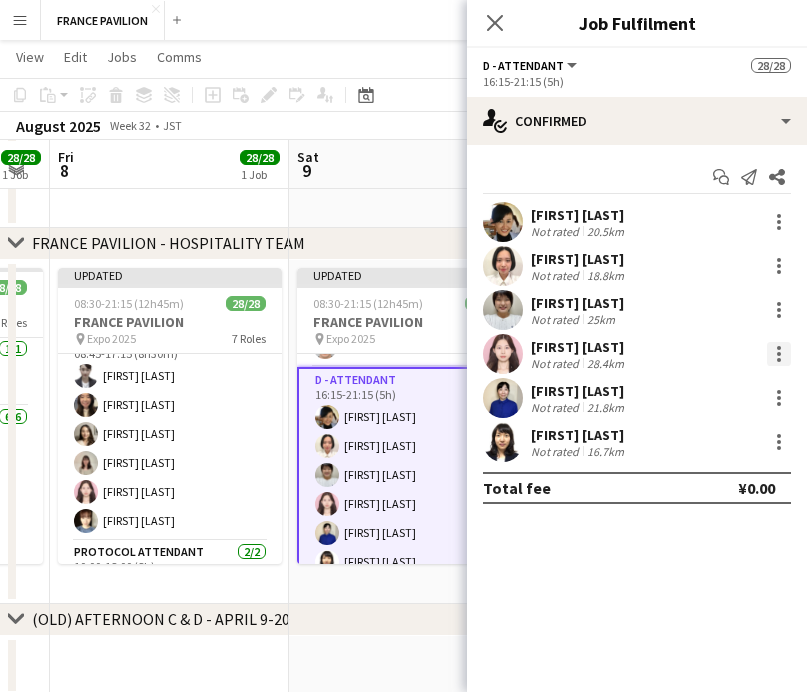 click at bounding box center (779, 354) 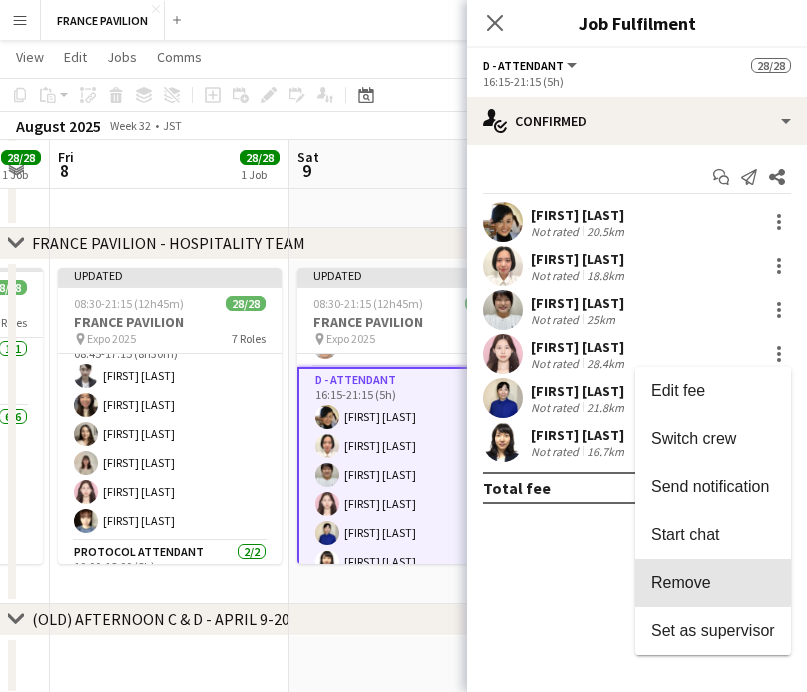 click on "Remove" at bounding box center (713, 583) 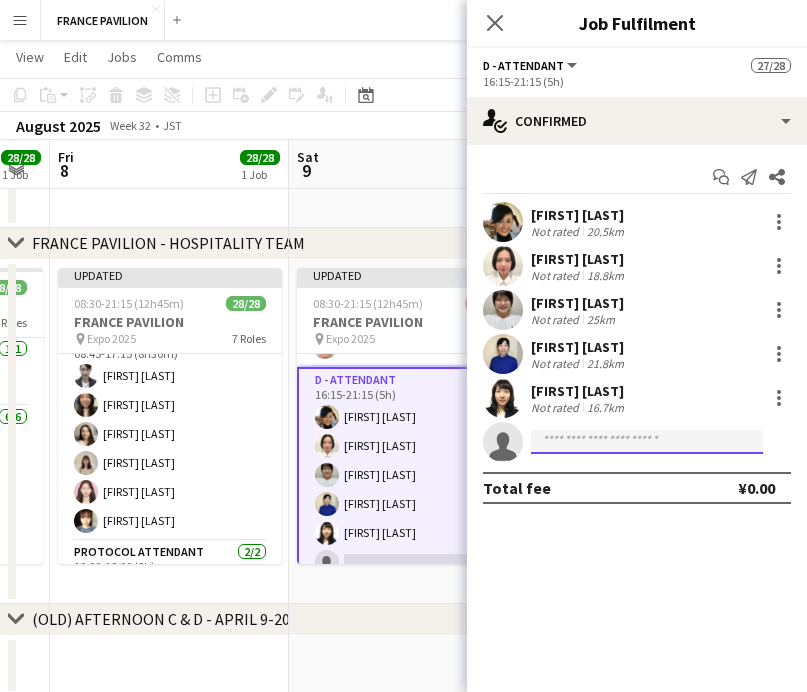 click 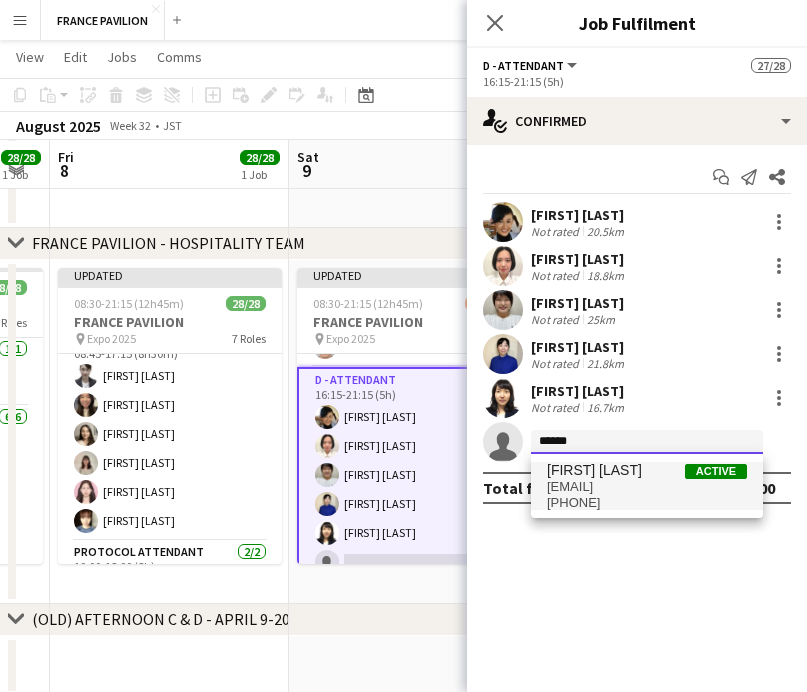 type on "******" 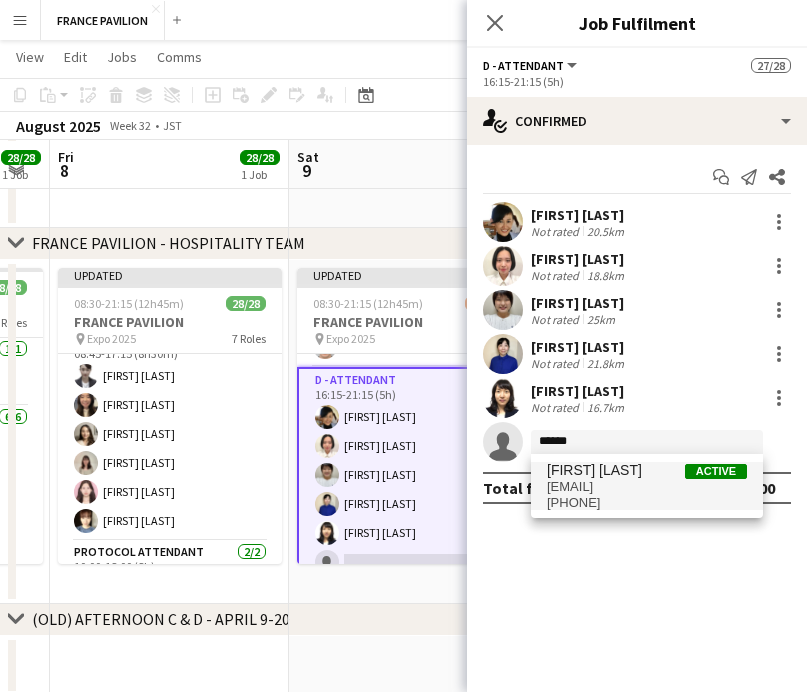 click on "[EMAIL]" at bounding box center (647, 487) 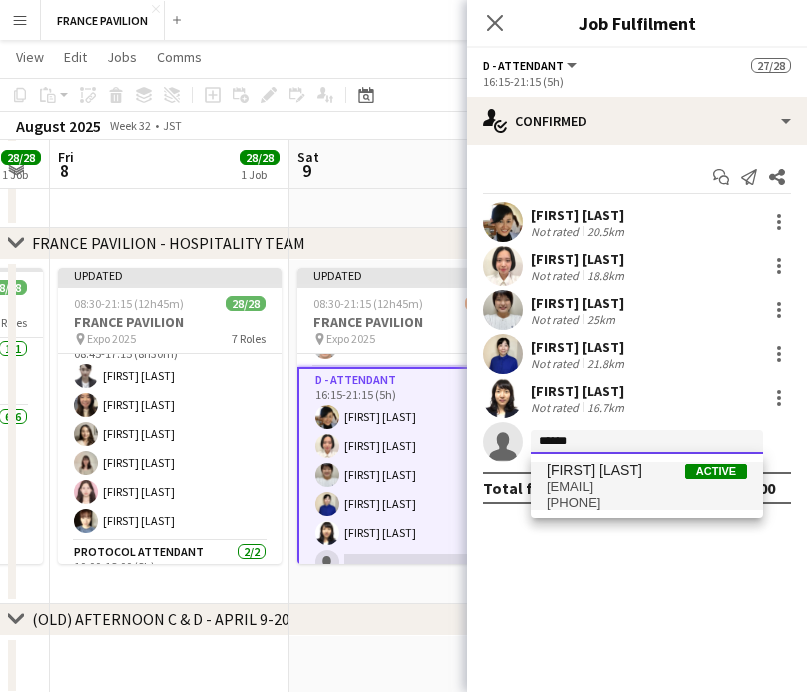 type 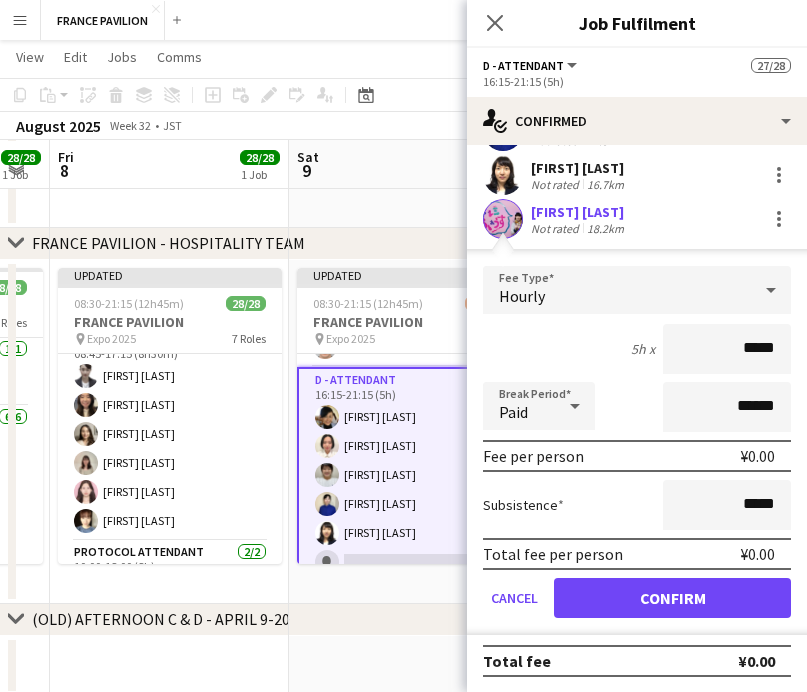 scroll, scrollTop: 224, scrollLeft: 0, axis: vertical 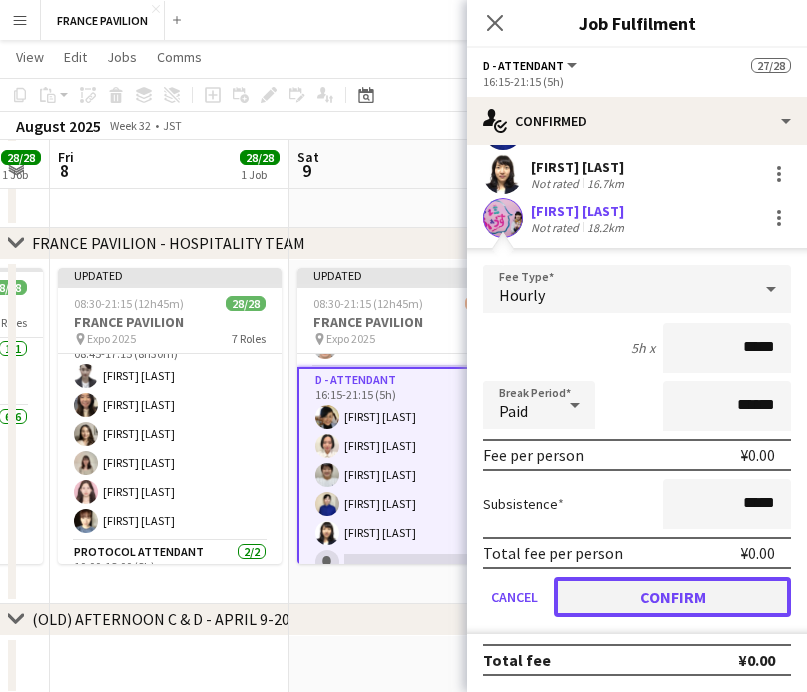 click on "Confirm" at bounding box center [672, 597] 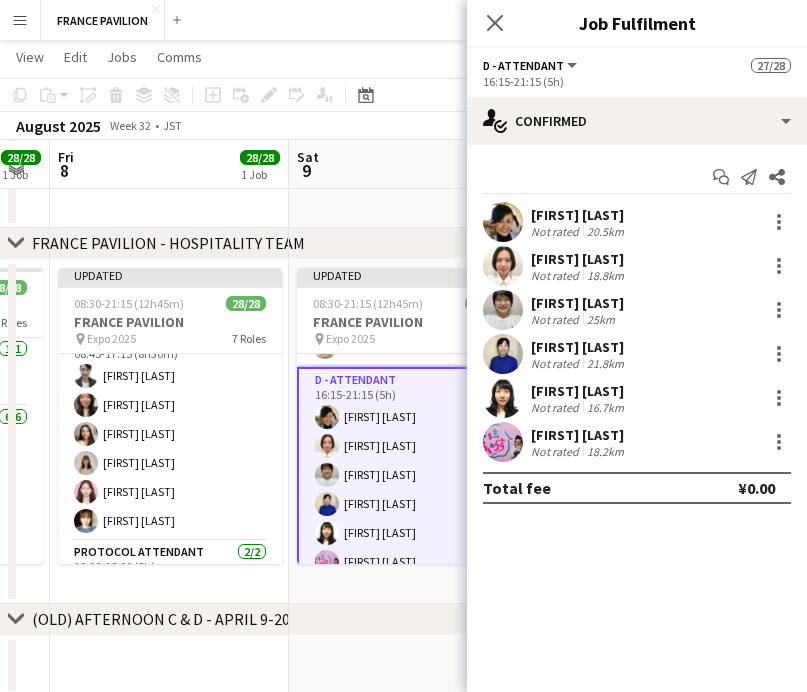 scroll, scrollTop: 0, scrollLeft: 0, axis: both 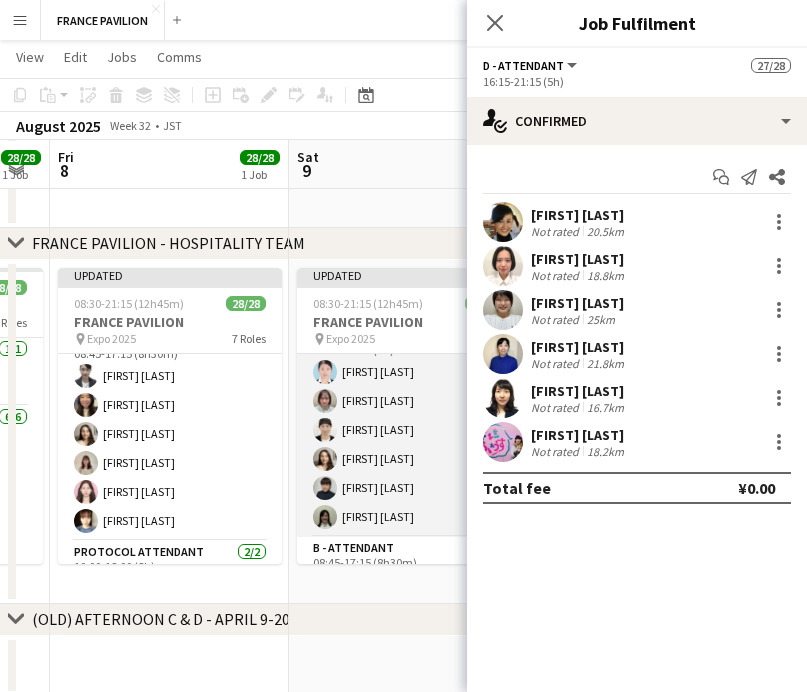 click on "A - ATTENDANT   6/6   08:45-13:45 (5h)
[FIRST] [LAST] [FIRST] [LAST] [FIRST] [LAST] [FIRST] [LAST] [FIRST] [LAST] [FIRST] [LAST]" at bounding box center (409, 430) 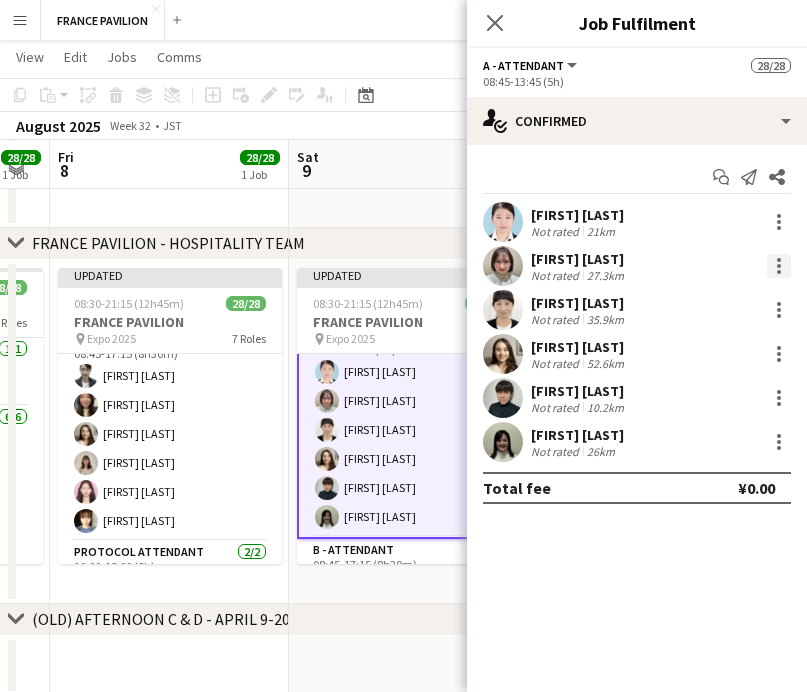 click at bounding box center (779, 266) 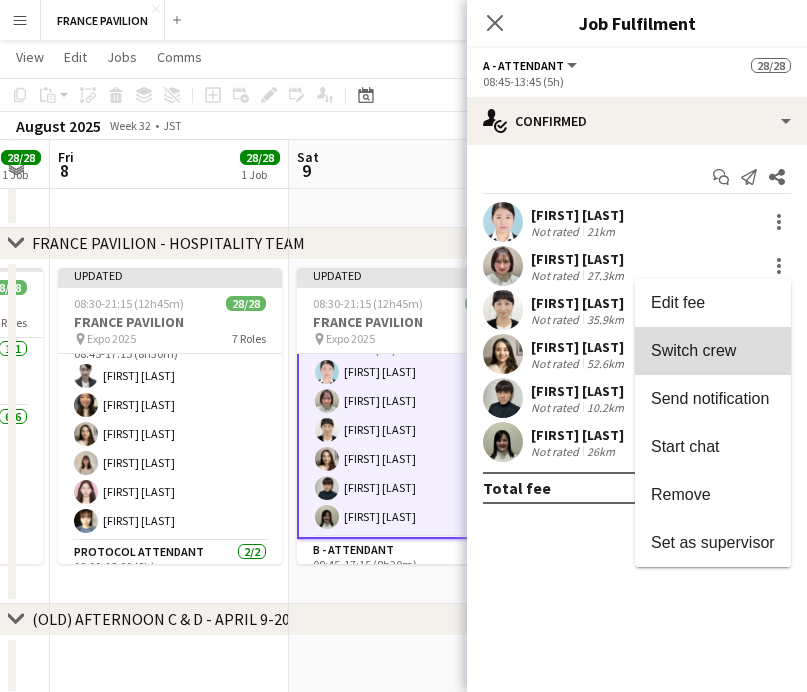 click on "Switch crew" at bounding box center [713, 351] 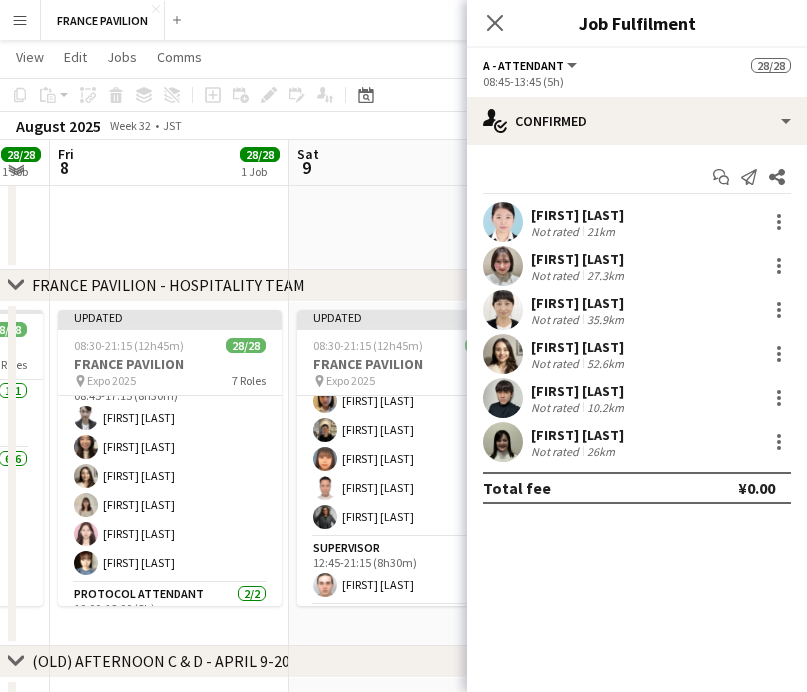 scroll, scrollTop: 879, scrollLeft: 0, axis: vertical 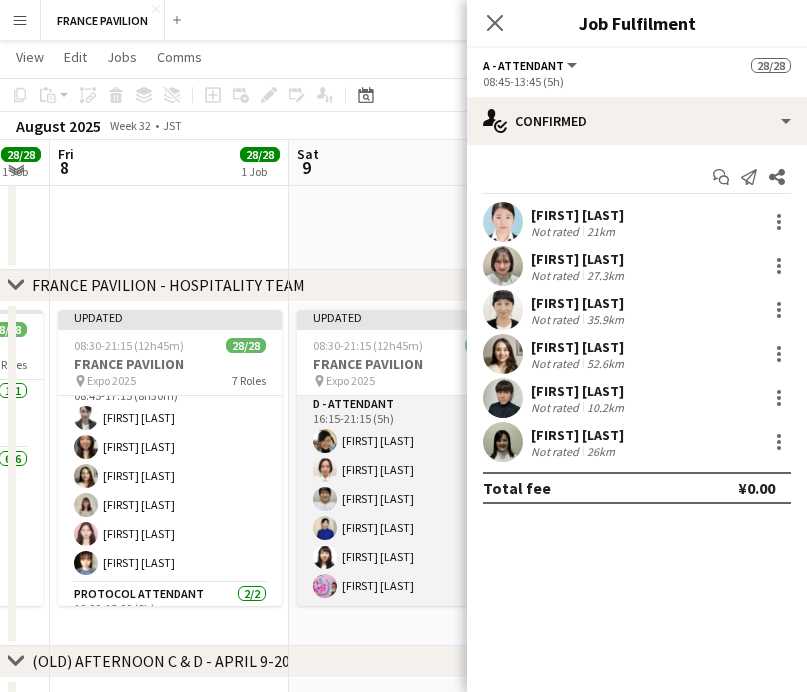 click on "D - ATTENDANT   6/6   16:15-21:15 (5h)
[FIRST] [LAST] [FIRST] [LAST] [FIRST] [LAST] [FIRST] [LAST] [FIRST] [LAST]" at bounding box center (409, 499) 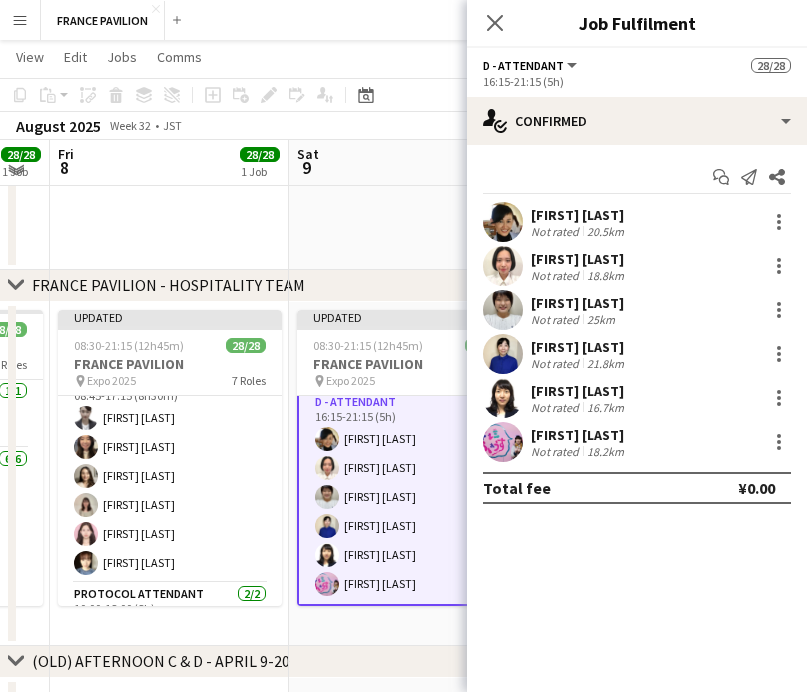 scroll, scrollTop: 877, scrollLeft: 0, axis: vertical 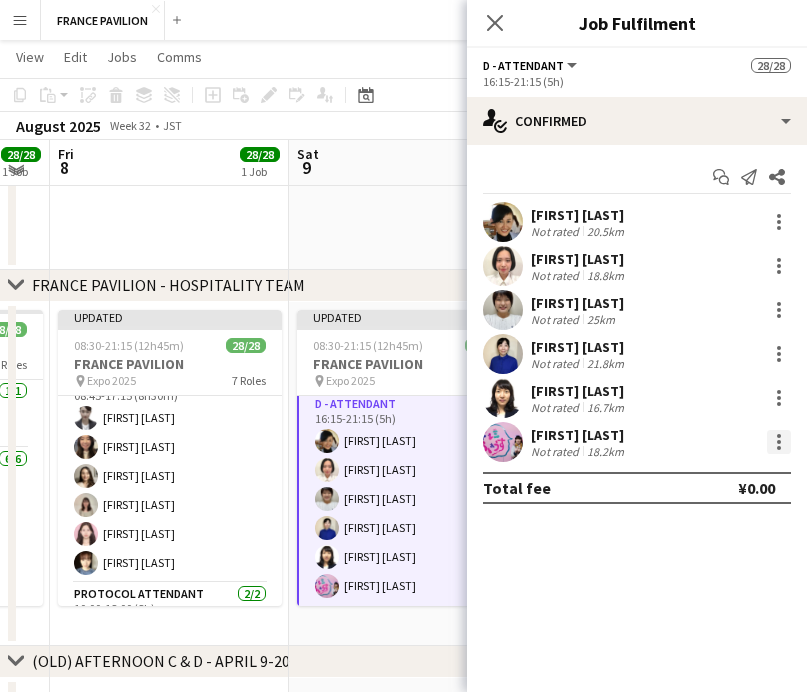 click at bounding box center (779, 442) 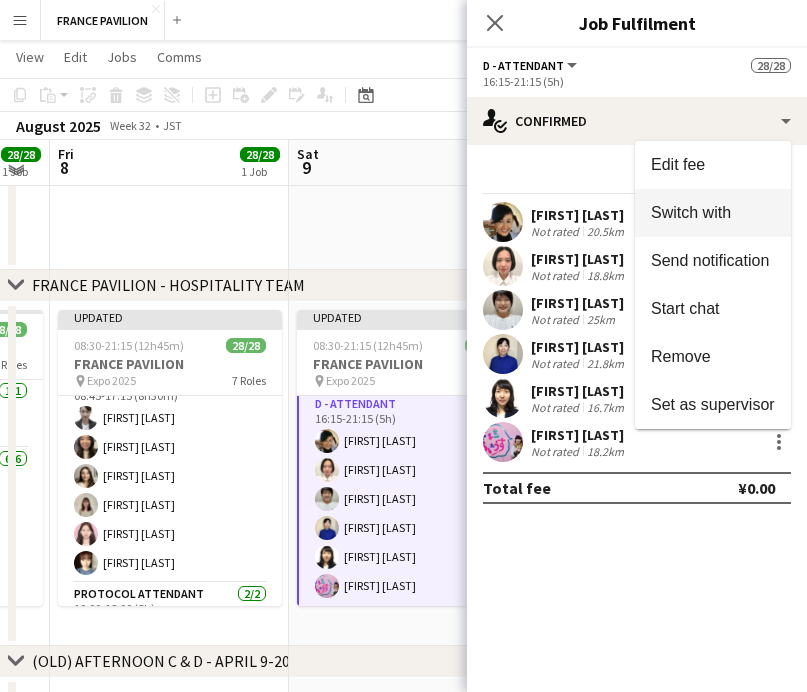 click on "Switch with" at bounding box center (713, 213) 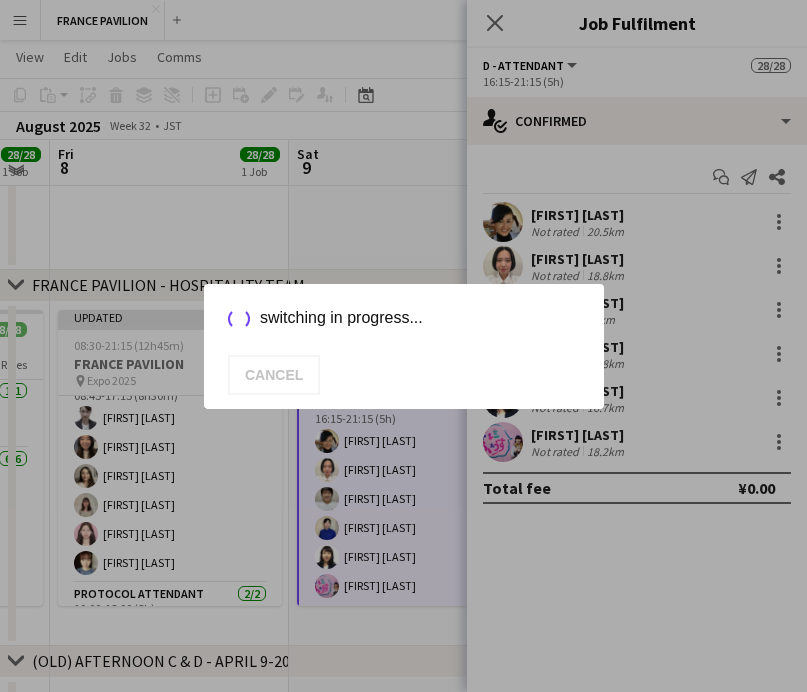 scroll, scrollTop: 0, scrollLeft: 0, axis: both 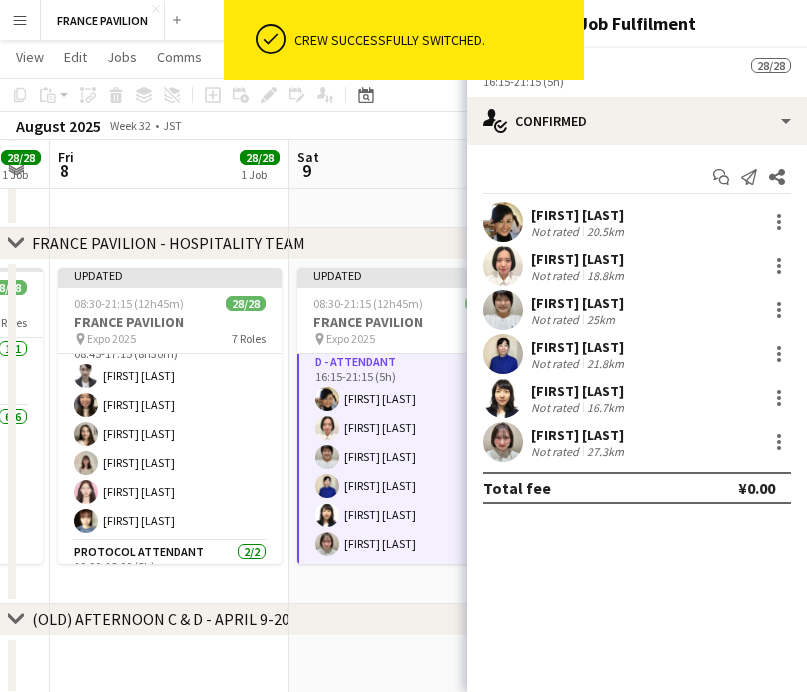 click on "D - ATTENDANT   All roles   D - ATTENDANT   28/28" 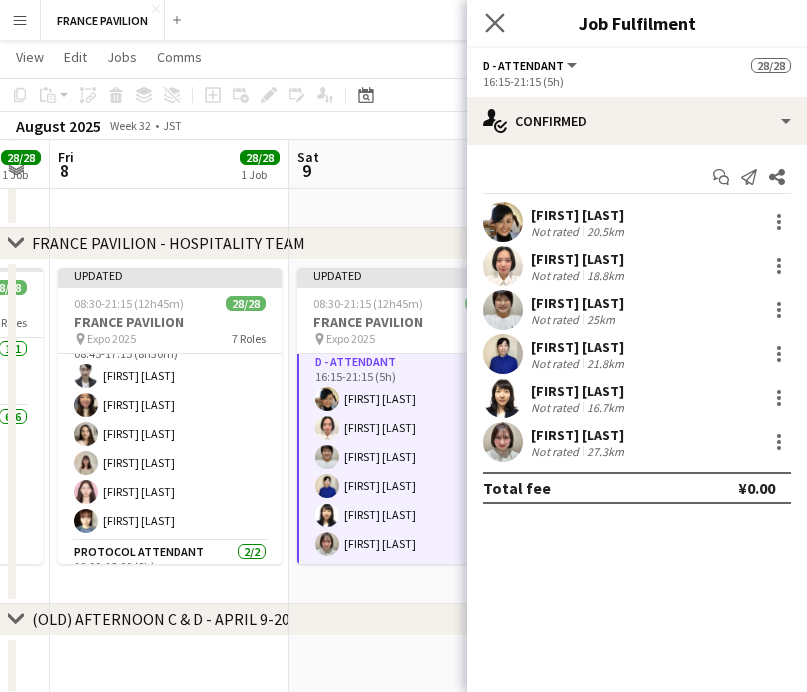 click on "Close pop-in" 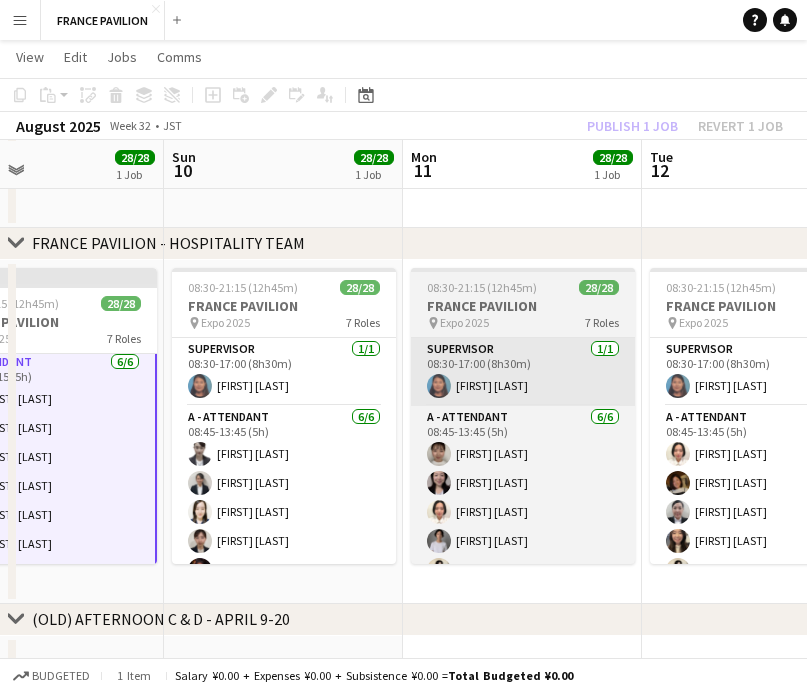 scroll, scrollTop: 0, scrollLeft: 819, axis: horizontal 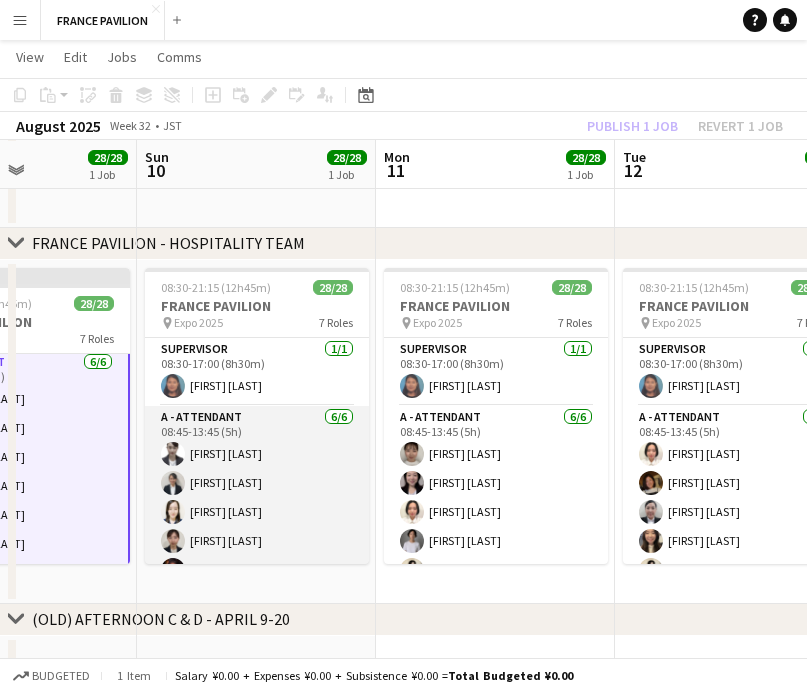 click on "A - ATTENDANT   6/6   08:45-13:45 (5h)
[FIRST] [LAST] [FIRST] [LAST] [FIRST] [LAST] [FIRST] [LAST] [FIRST] [LAST] [FIRST] [LAST]" at bounding box center (257, 512) 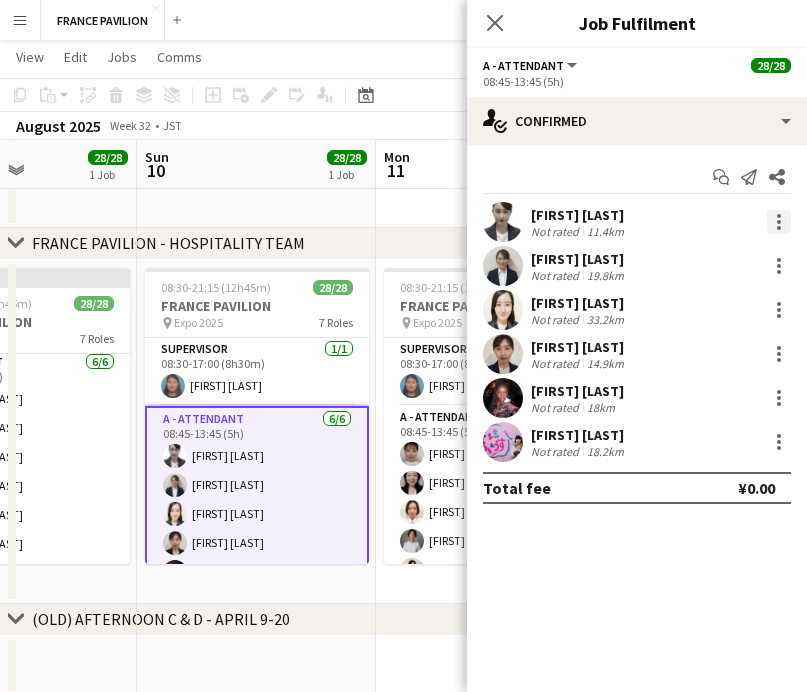 click at bounding box center (779, 222) 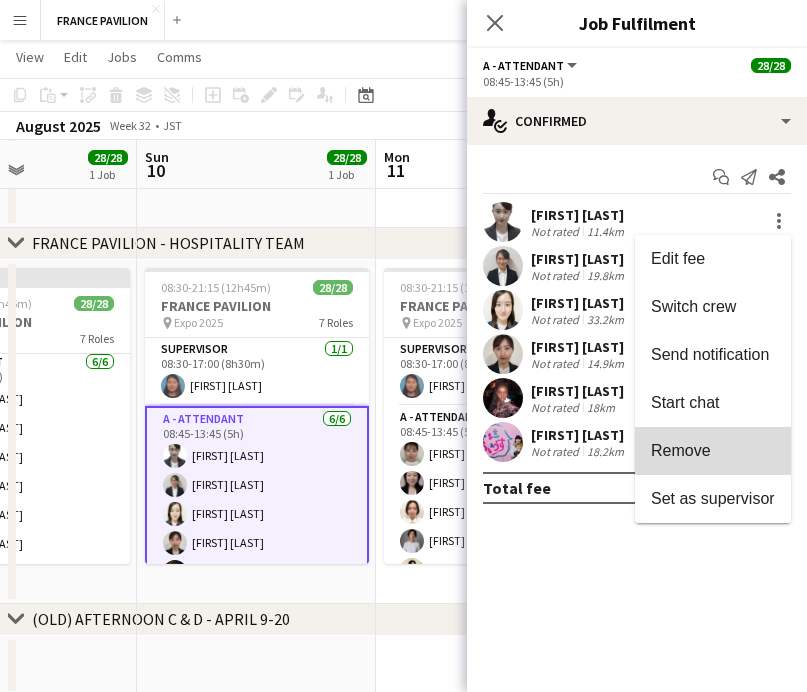 click on "Remove" at bounding box center [713, 451] 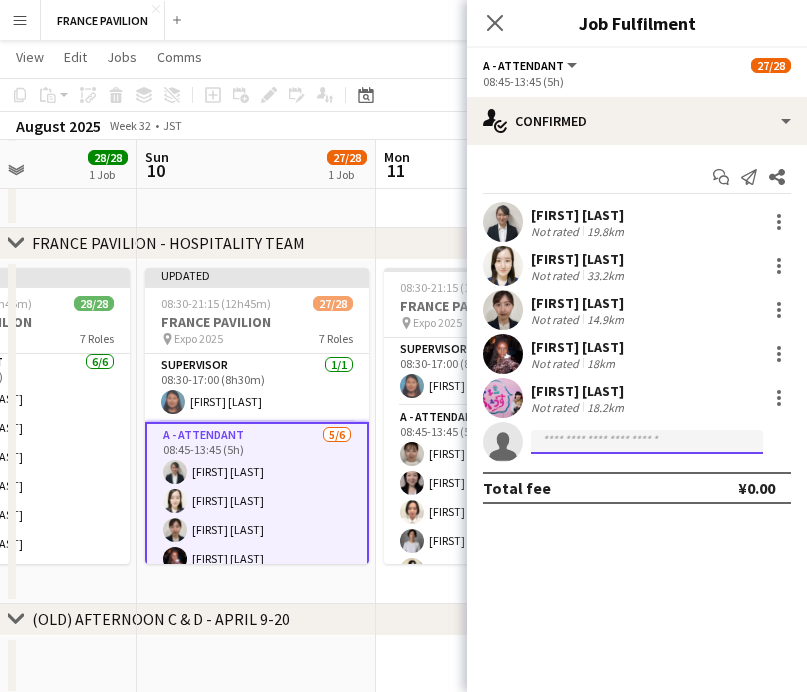 click 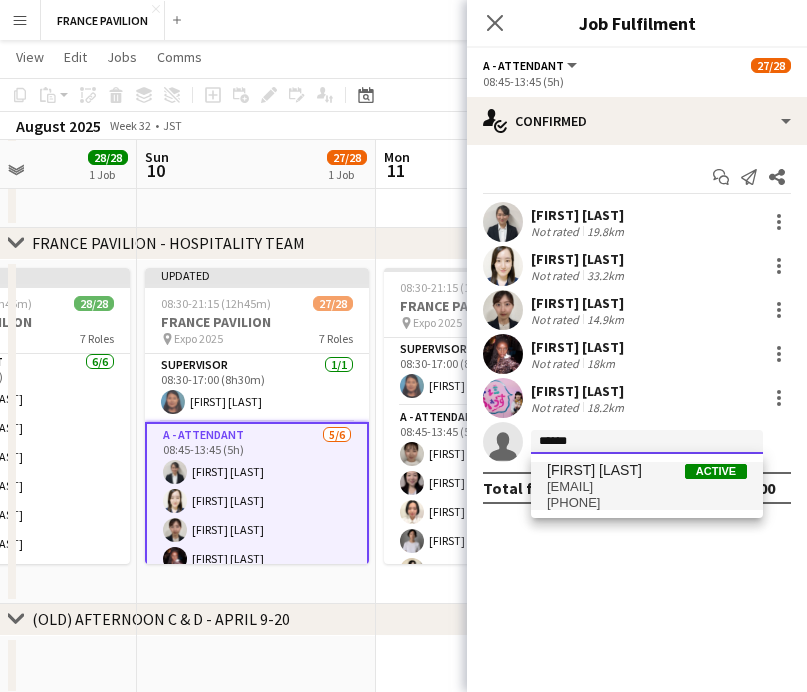 type on "******" 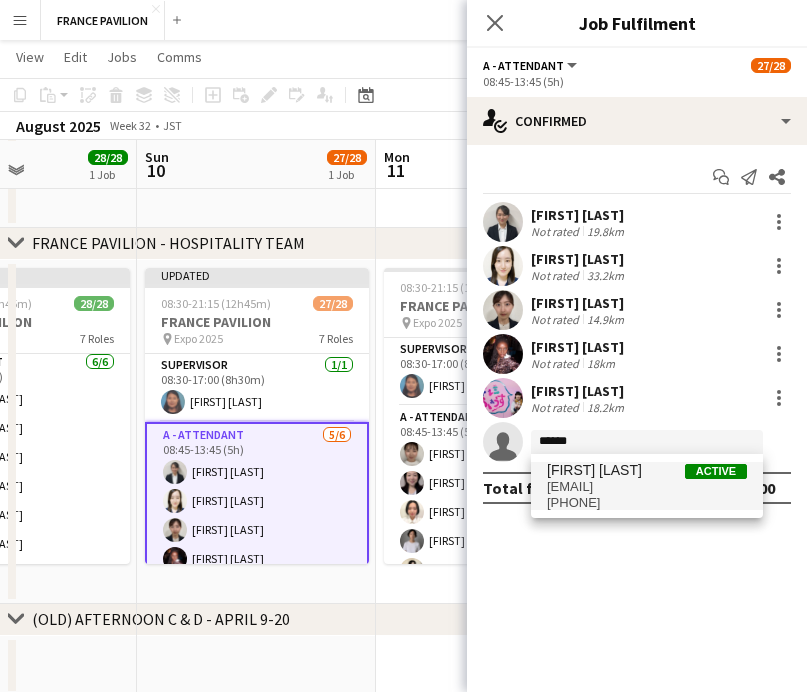 click on "[EMAIL]" at bounding box center [647, 487] 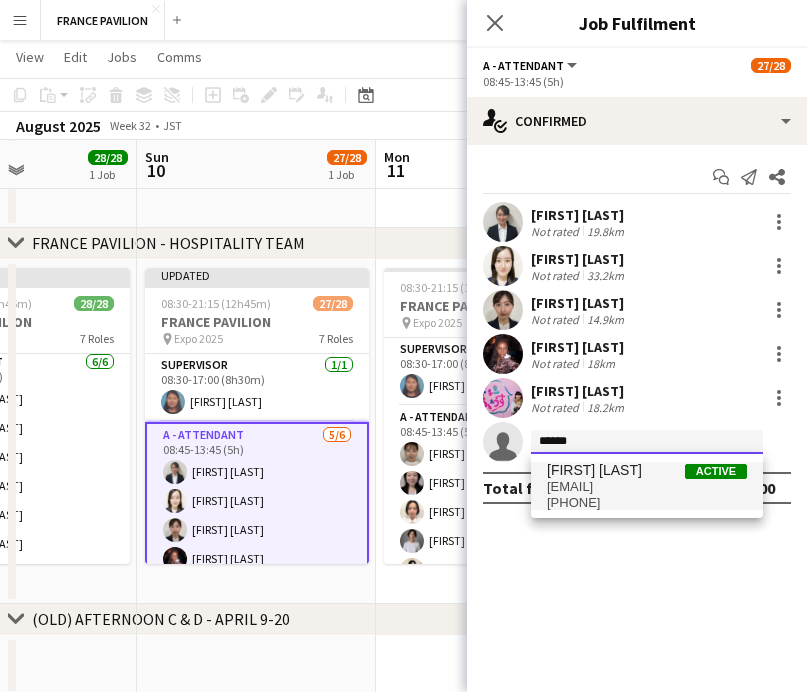 type 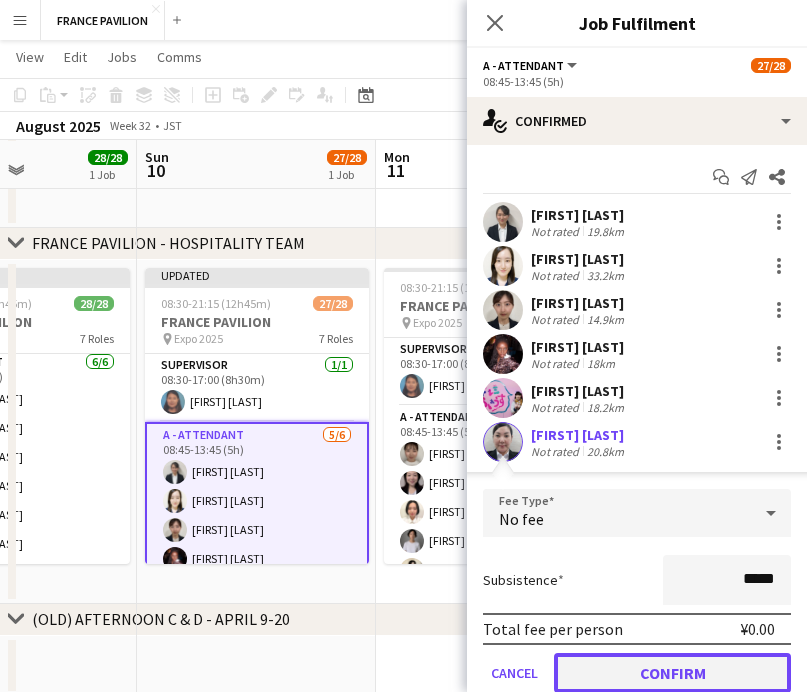 click on "Confirm" at bounding box center (672, 673) 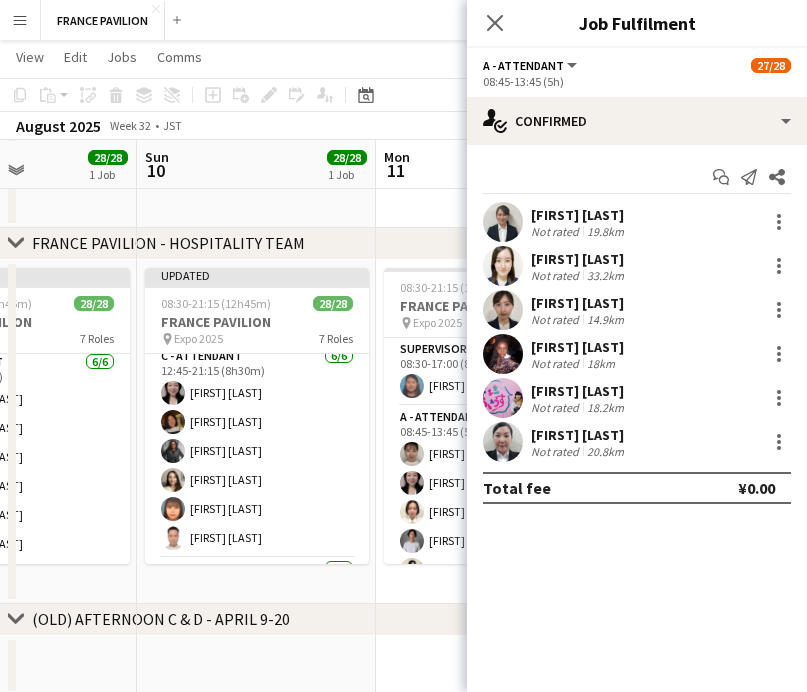 scroll, scrollTop: 630, scrollLeft: 0, axis: vertical 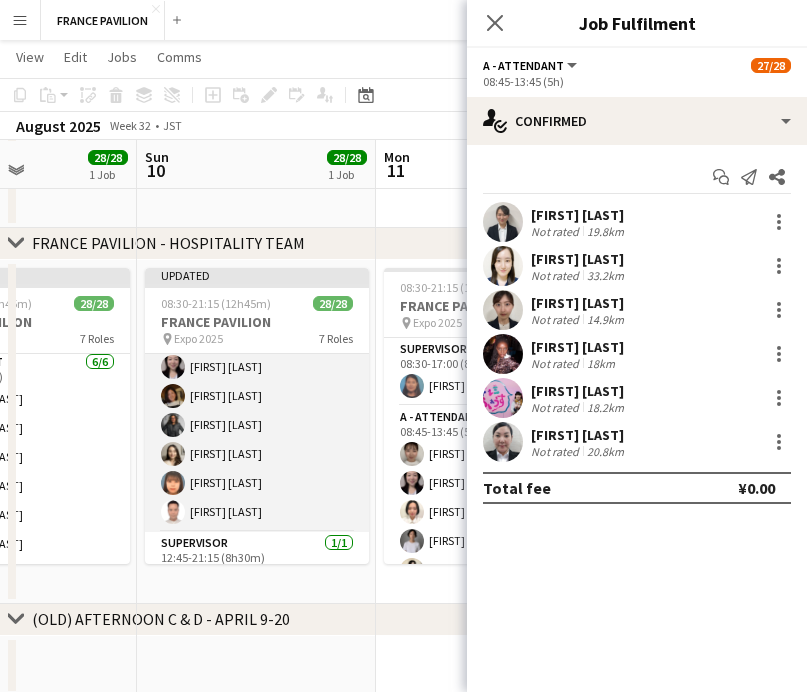 click on "C - ATTENDANT   6/6   12:45-21:15 (8h30m)
[FIRST] [LAST] [FIRST] [LAST] [FIRST] [LAST] [FIRST] [LAST] [FIRST] [LAST] [FIRST] [LAST]" at bounding box center [257, 425] 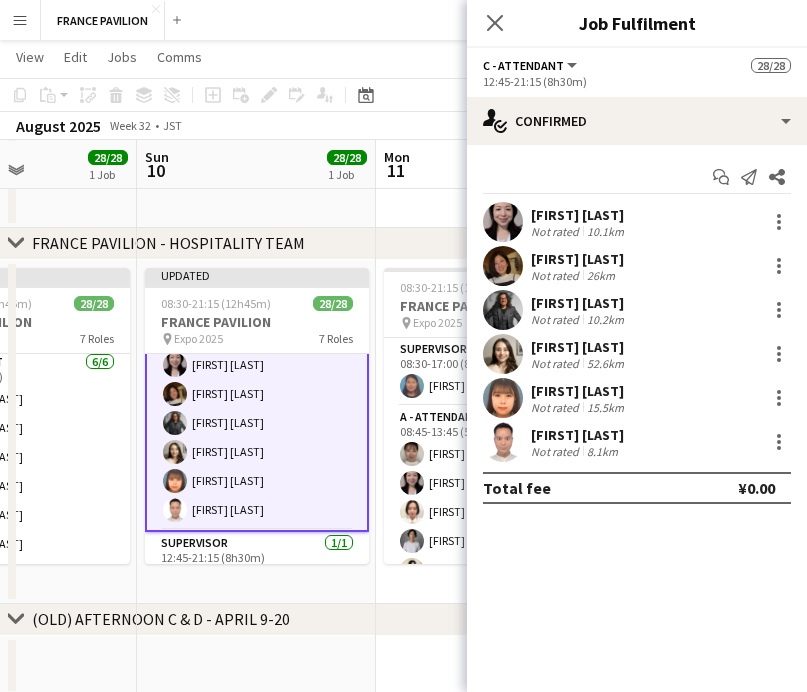 scroll, scrollTop: 628, scrollLeft: 0, axis: vertical 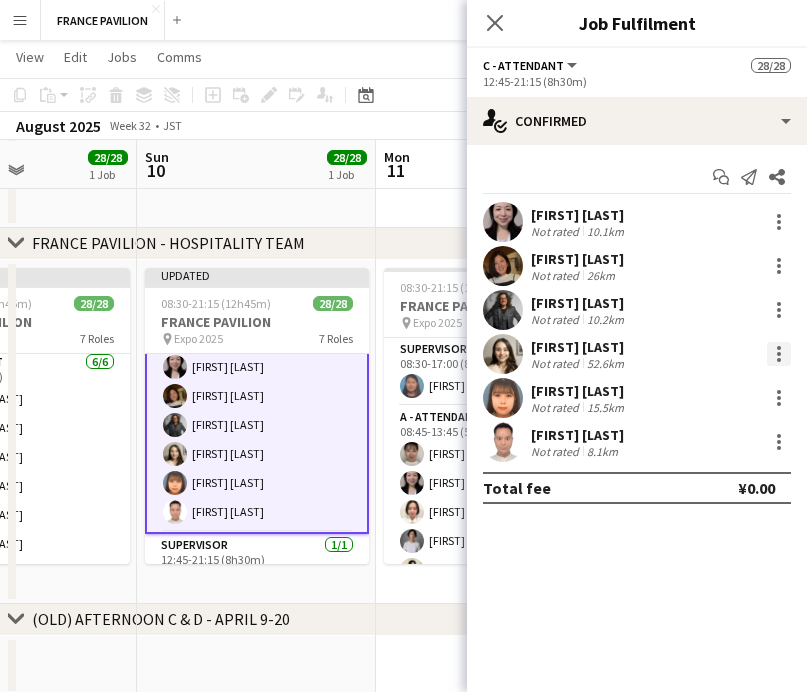 click at bounding box center [779, 354] 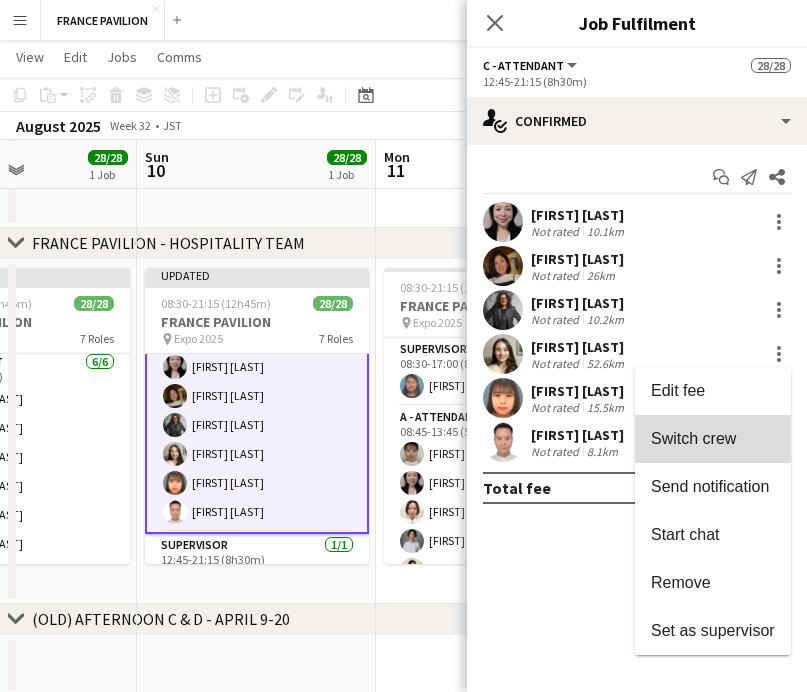 click on "Switch crew" at bounding box center [693, 438] 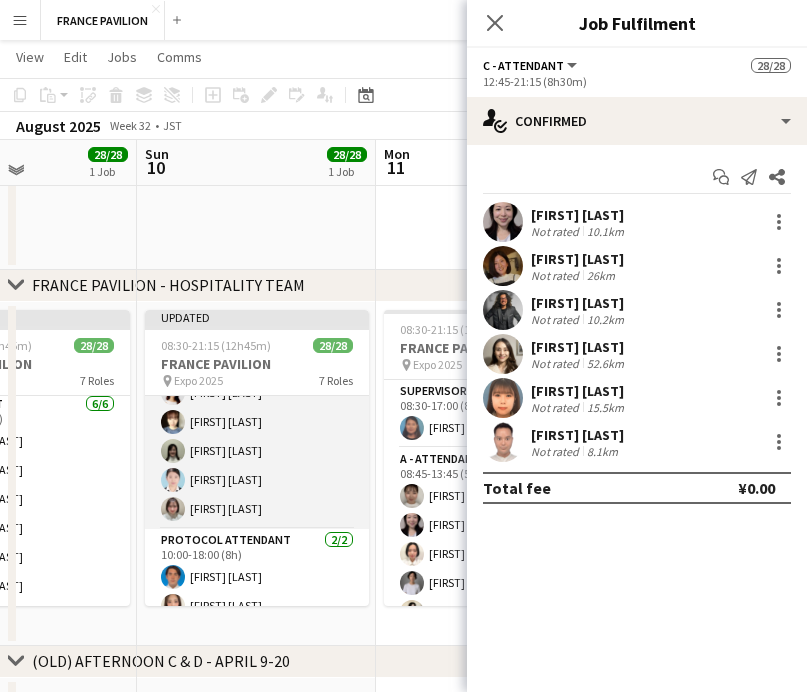 click on "B - ATTENDANT   6/6   08:45-17:15 (8h30m)
[FIRST] [LAST] [FIRST] [LAST] [FIRST] [LAST] [FIRST] [LAST] [FIRST] [LAST] [FIRST] [LAST]" at bounding box center (257, 422) 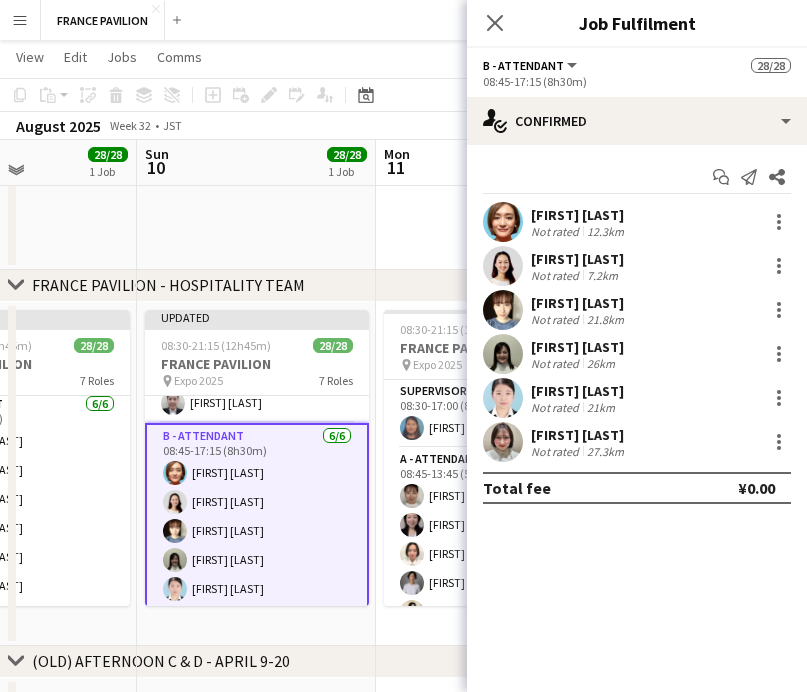 scroll, scrollTop: 234, scrollLeft: 0, axis: vertical 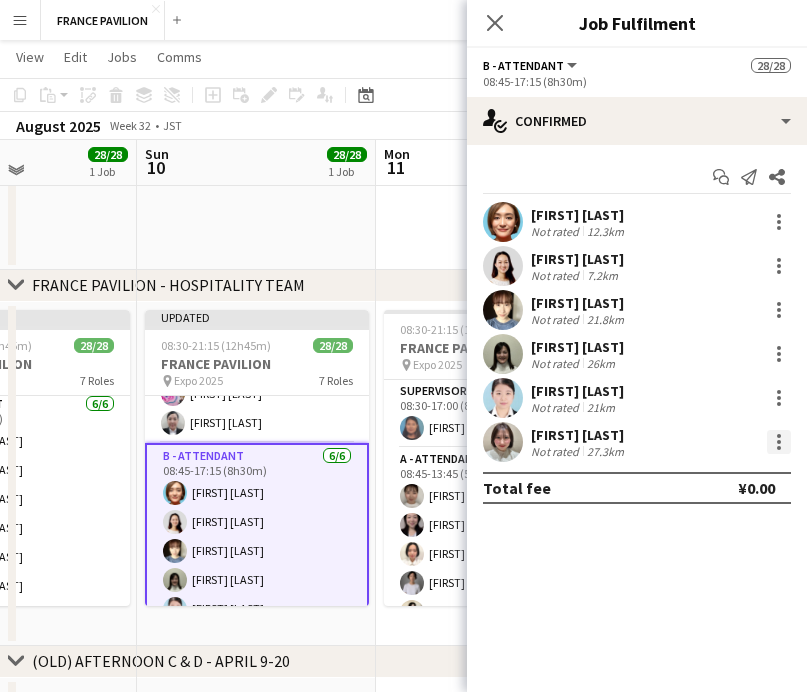 click at bounding box center [779, 442] 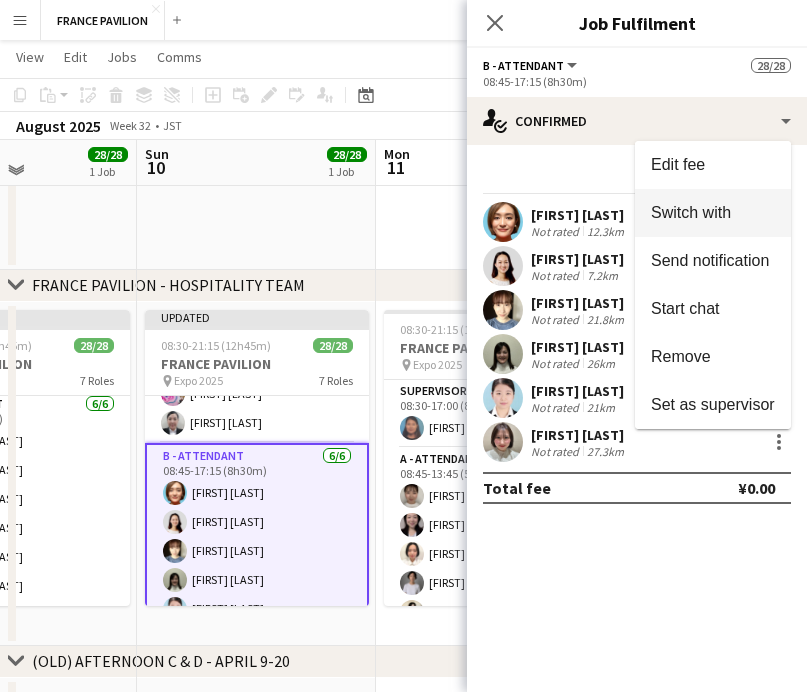click on "Switch with" at bounding box center (713, 213) 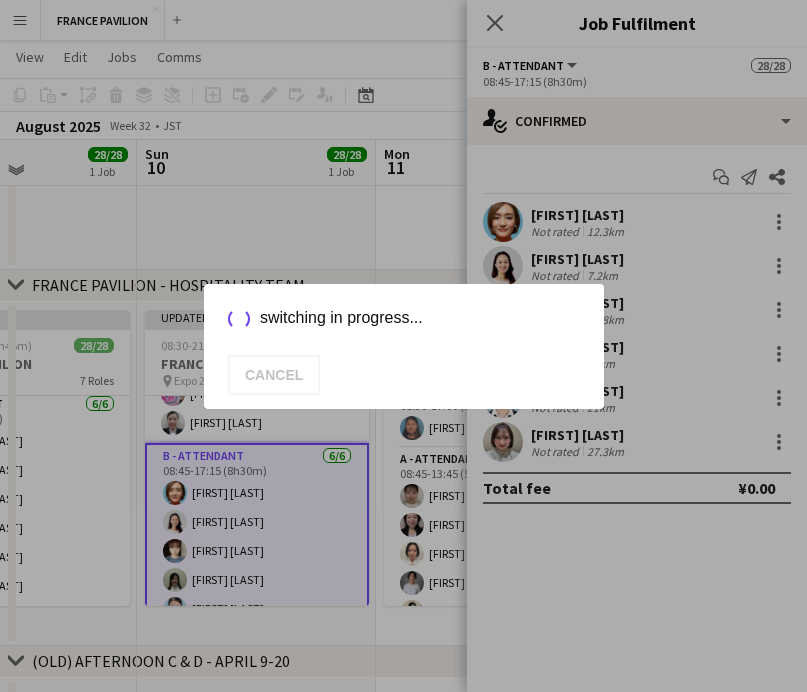 scroll, scrollTop: 0, scrollLeft: 0, axis: both 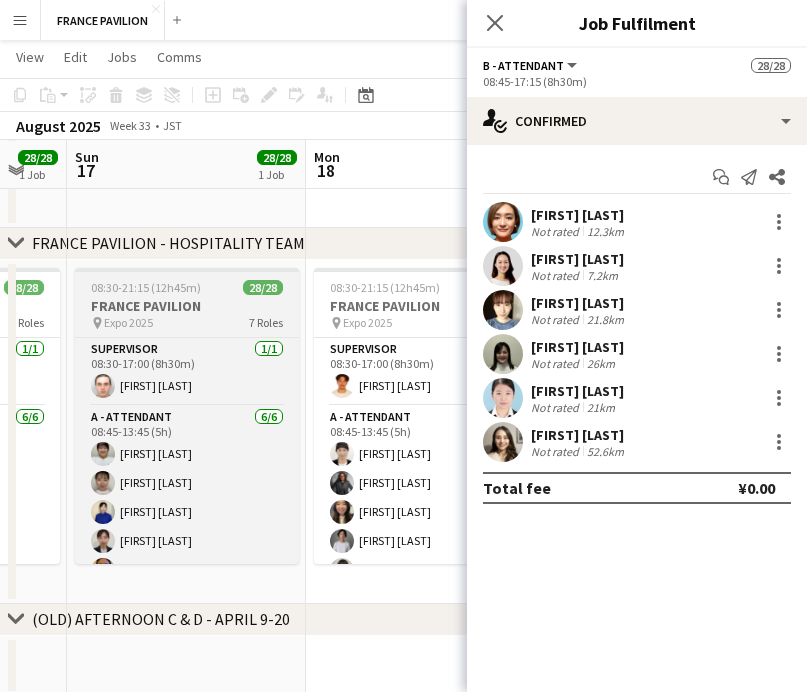 click on "FRANCE PAVILION" at bounding box center [187, 306] 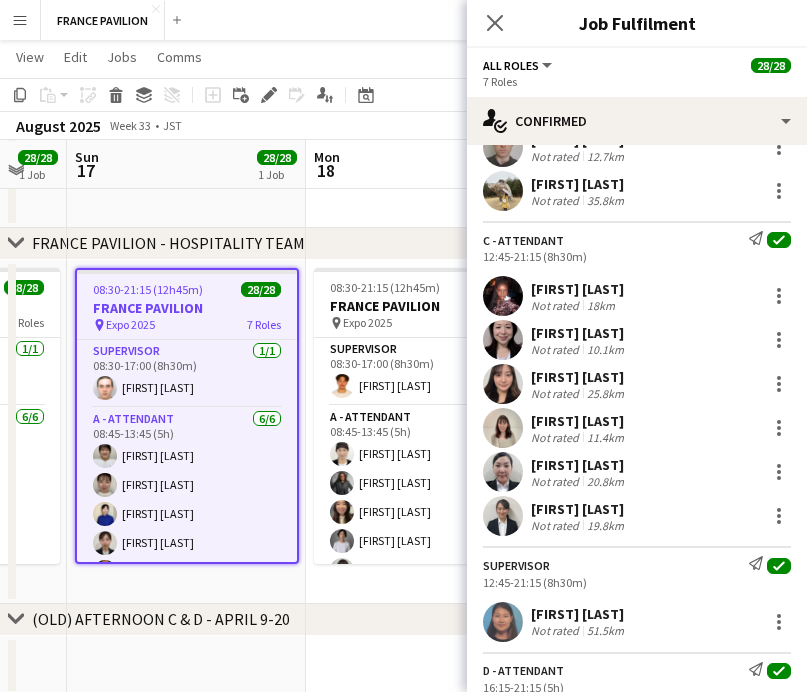 scroll, scrollTop: 900, scrollLeft: 0, axis: vertical 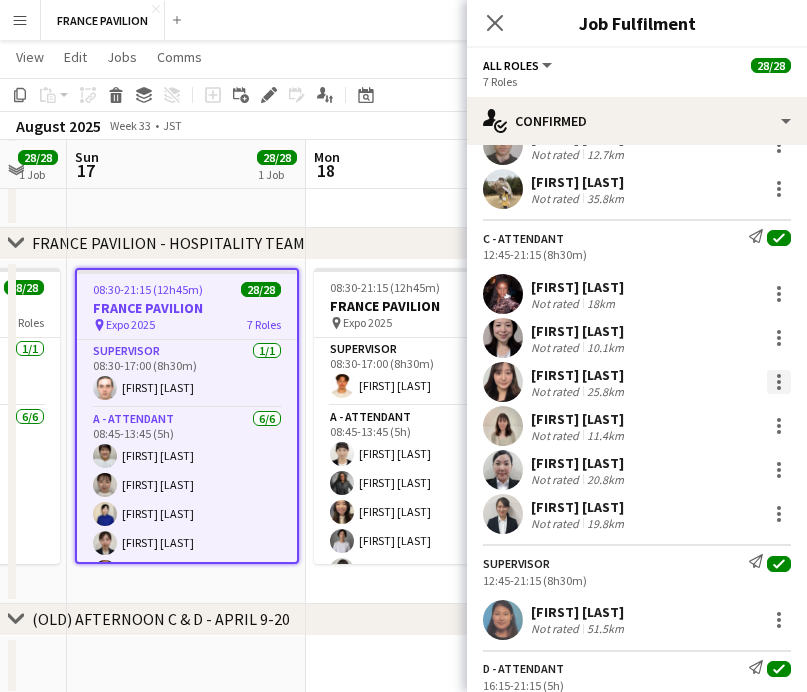 click at bounding box center (779, 376) 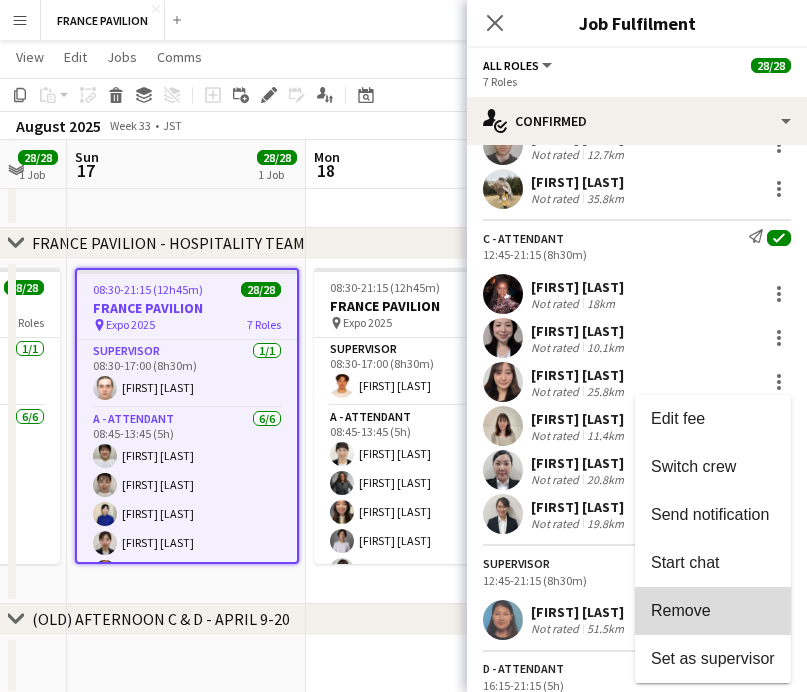click on "Remove" at bounding box center (681, 610) 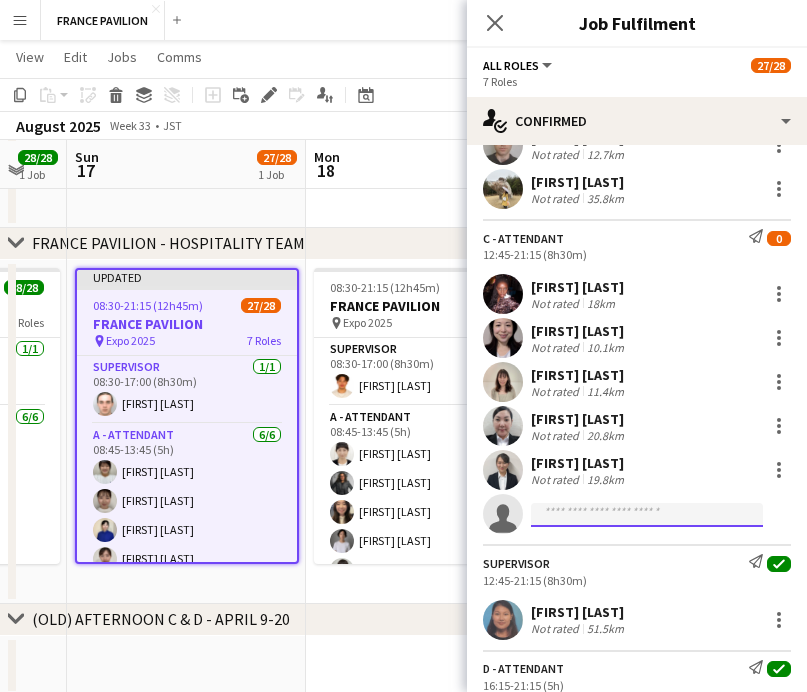 click 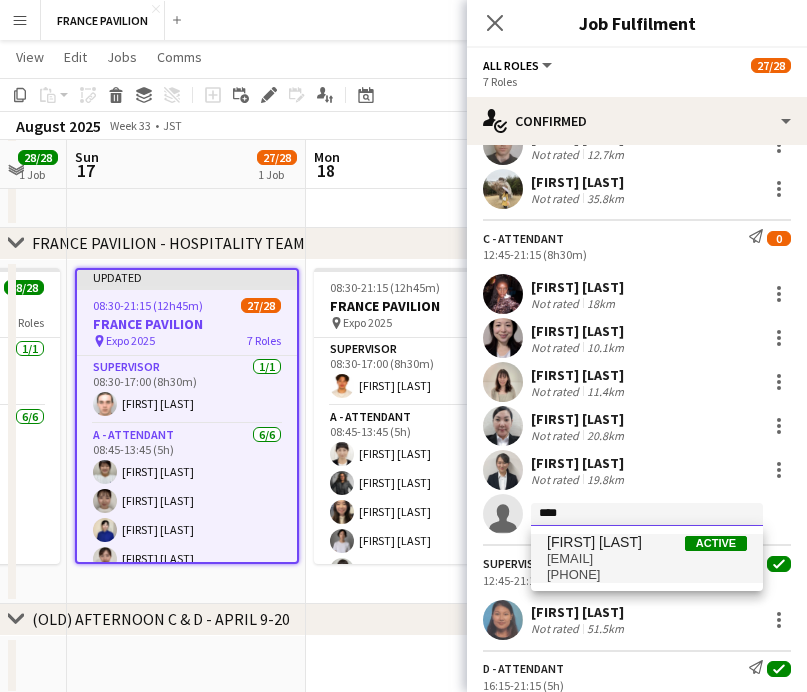 type on "****" 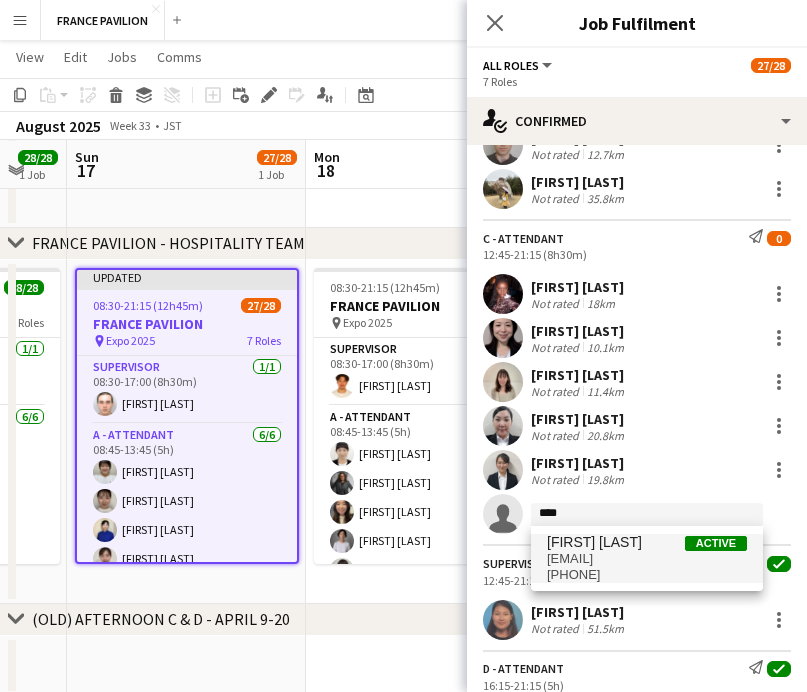 click on "[EMAIL]" at bounding box center (647, 559) 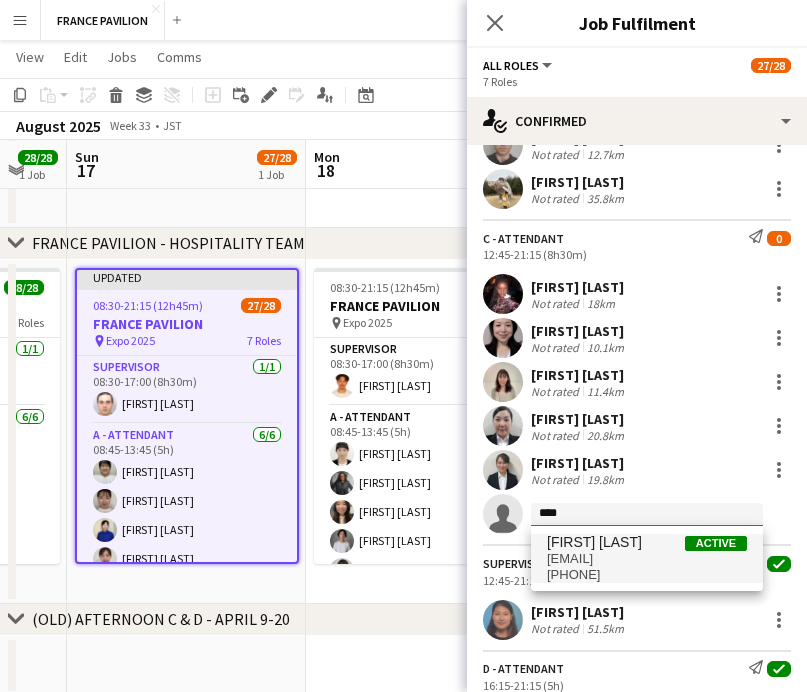 type 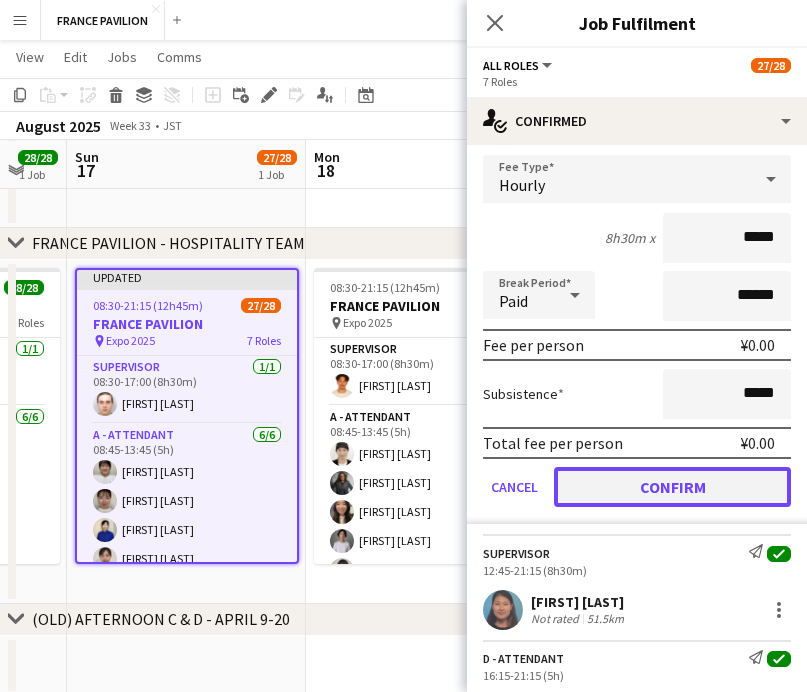 click on "Confirm" at bounding box center (672, 487) 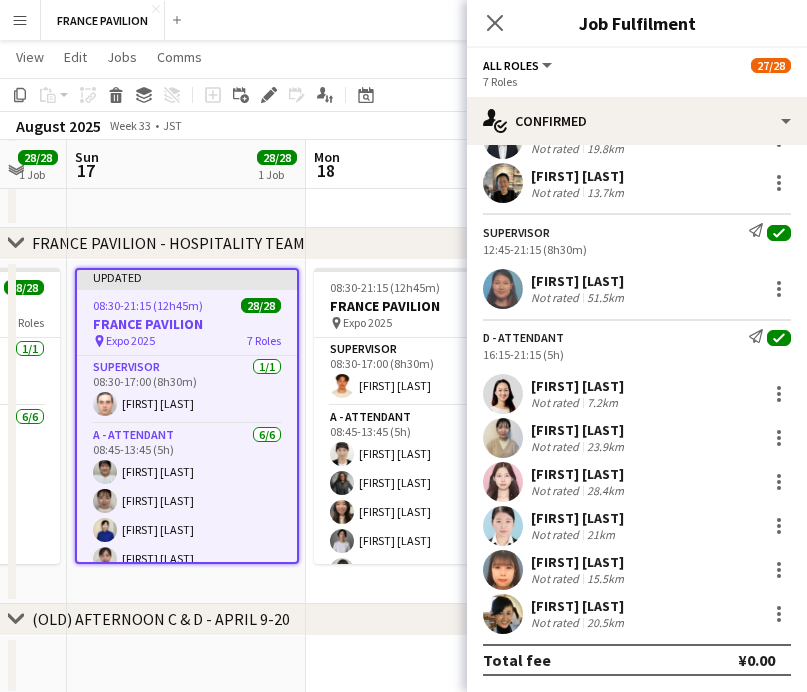 scroll, scrollTop: 1230, scrollLeft: 0, axis: vertical 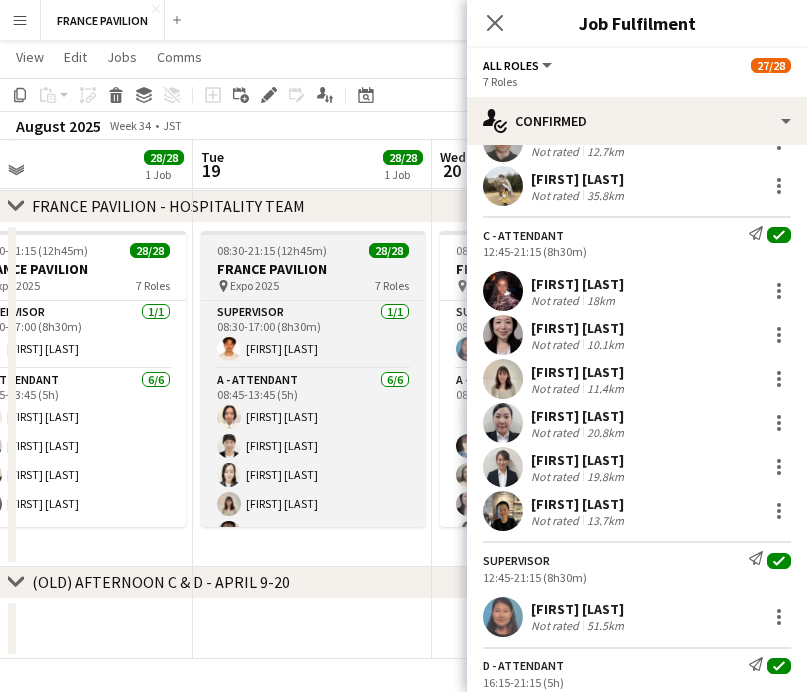 click on "FRANCE PAVILION" at bounding box center [313, 269] 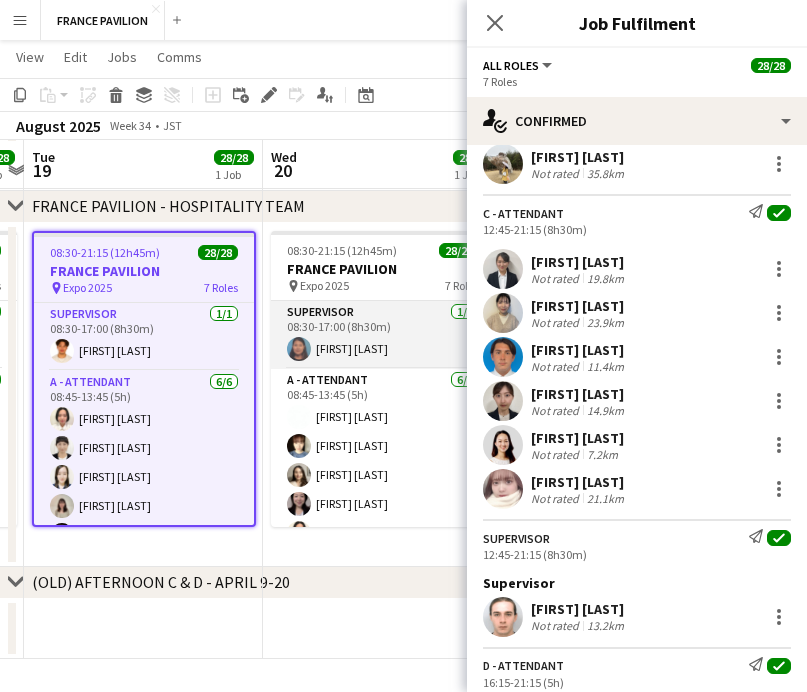 scroll, scrollTop: 0, scrollLeft: 691, axis: horizontal 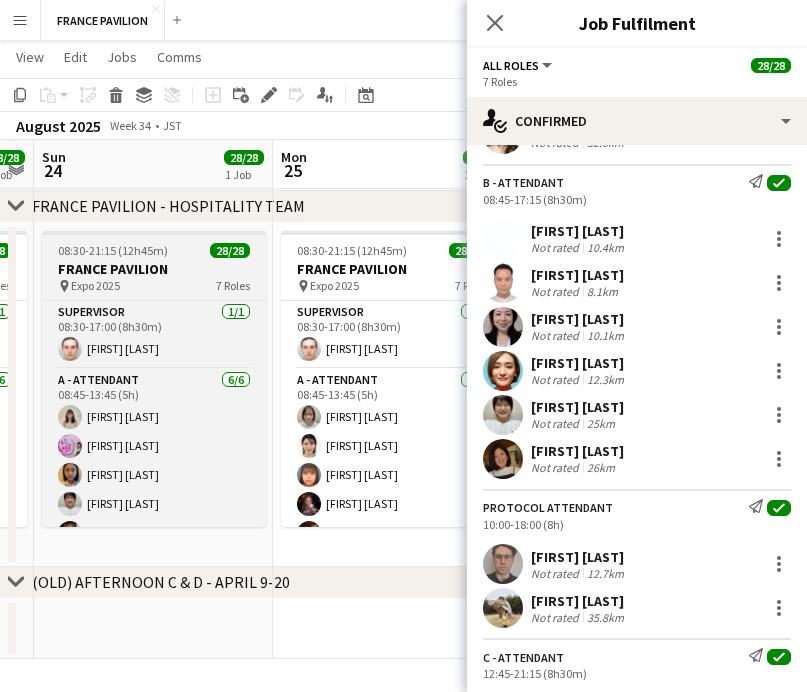 click on "FRANCE PAVILION" at bounding box center (154, 269) 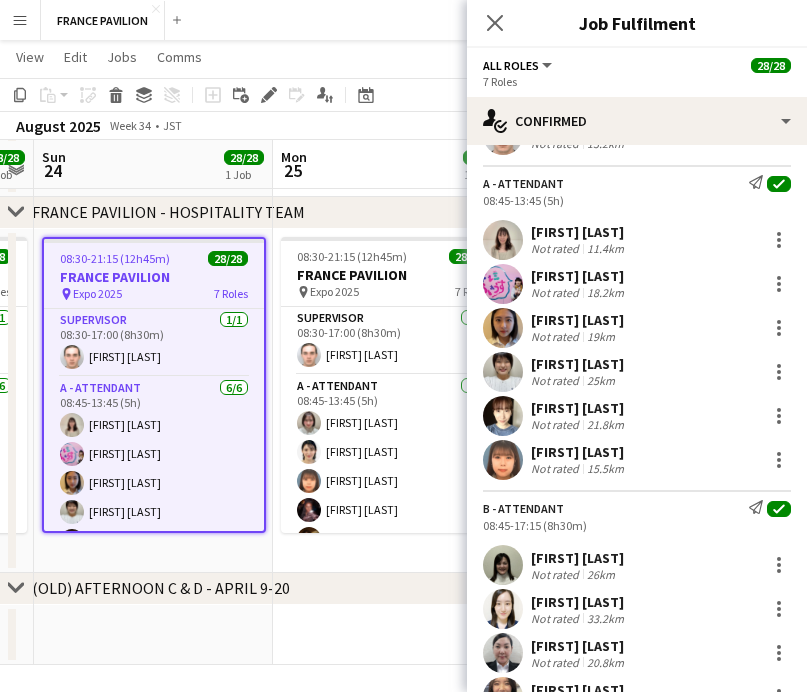 scroll, scrollTop: 160, scrollLeft: 0, axis: vertical 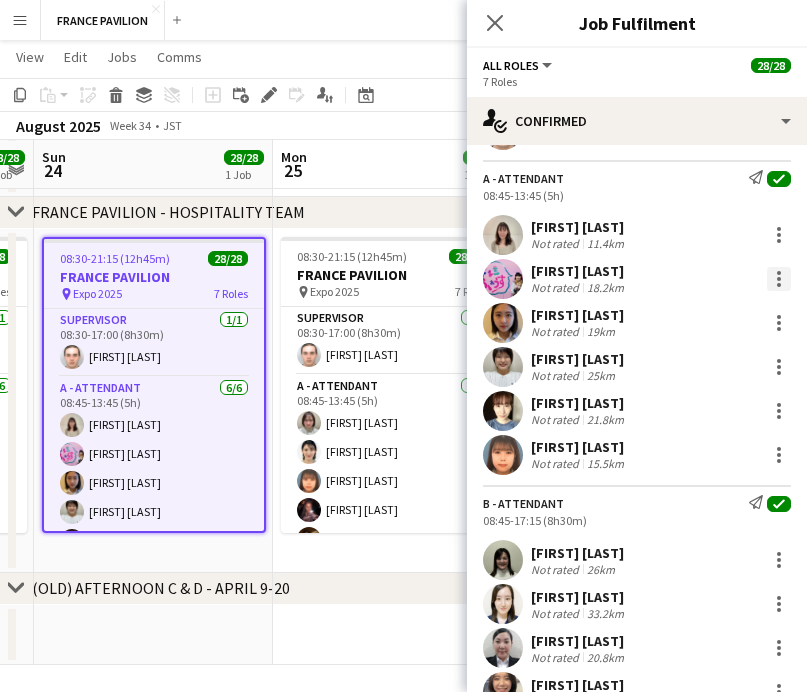 click at bounding box center (779, 279) 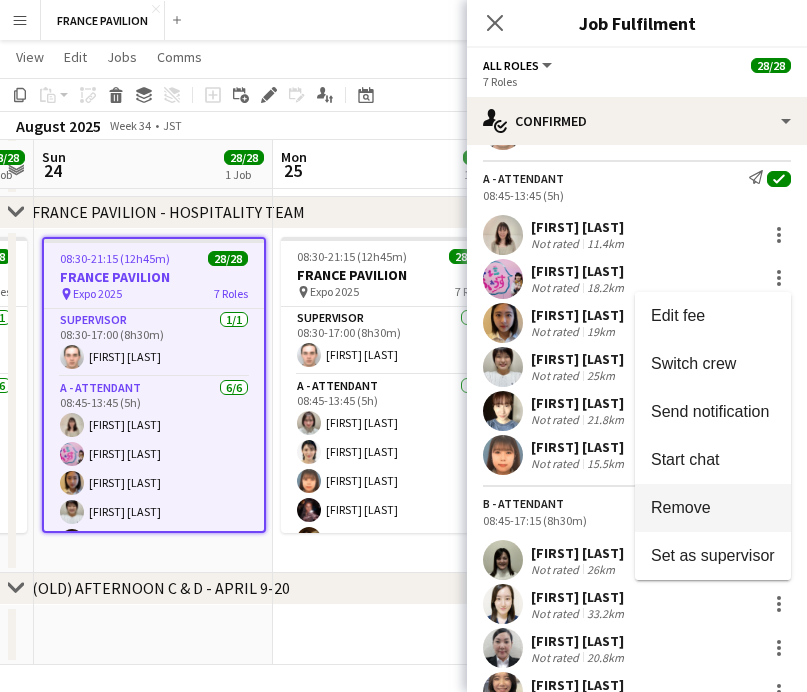 click on "Remove" at bounding box center [681, 507] 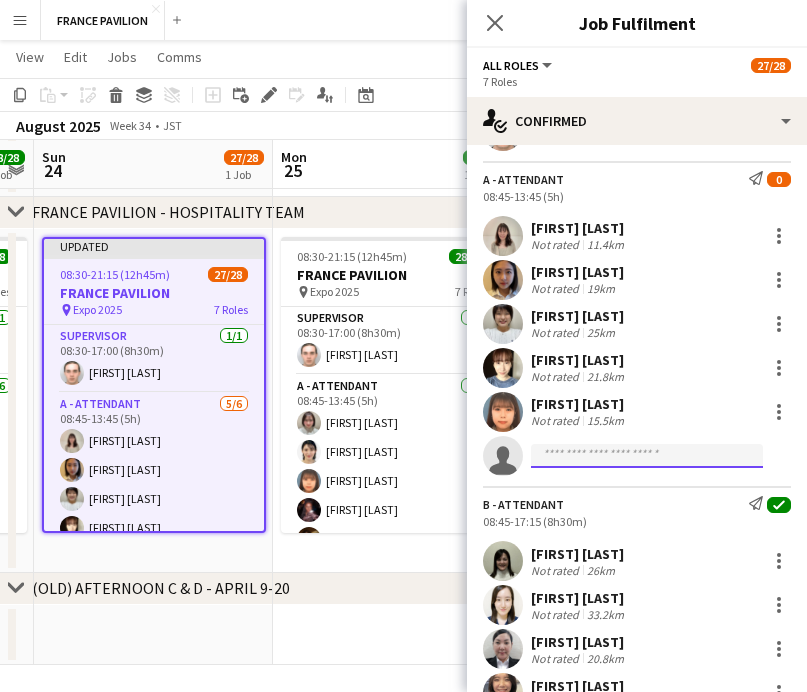scroll, scrollTop: 163, scrollLeft: 0, axis: vertical 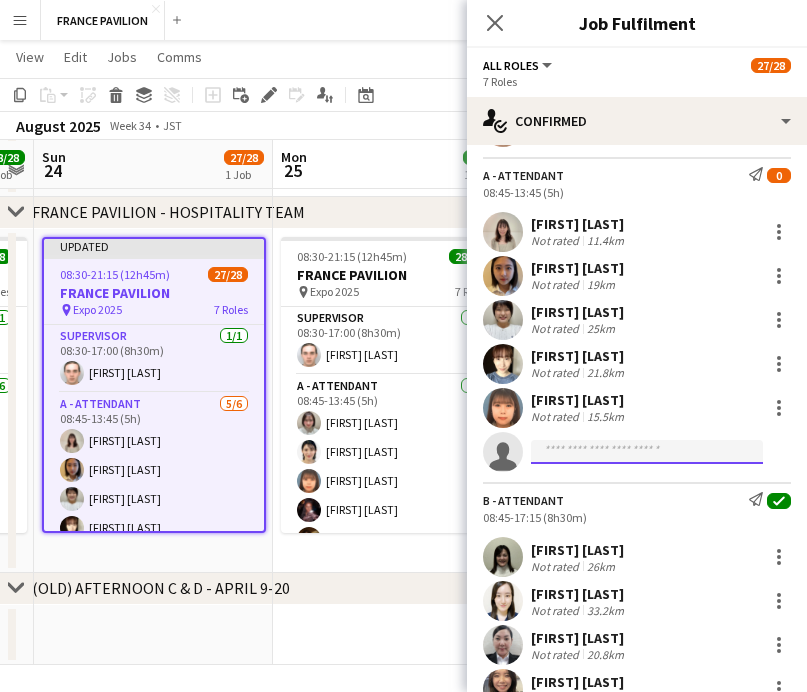 click 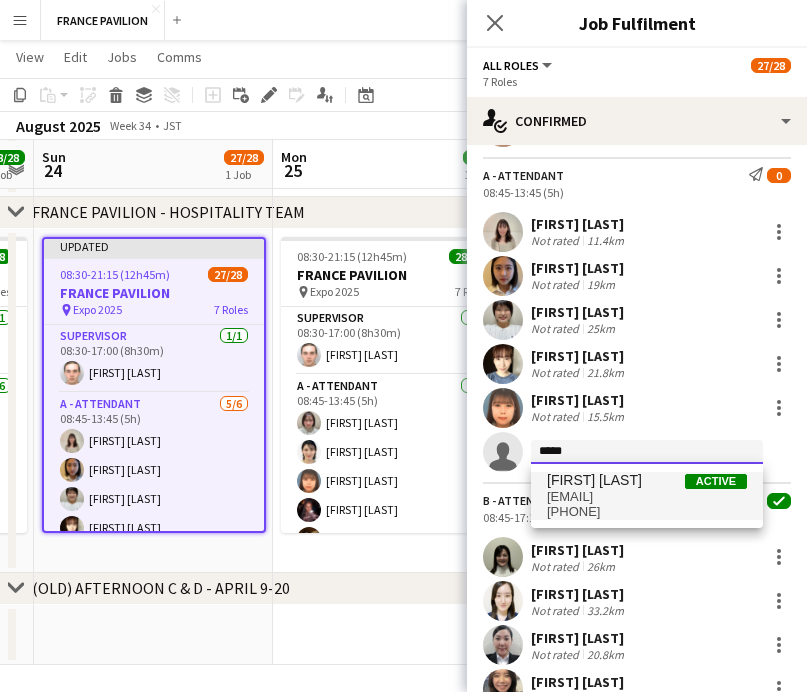 type on "*****" 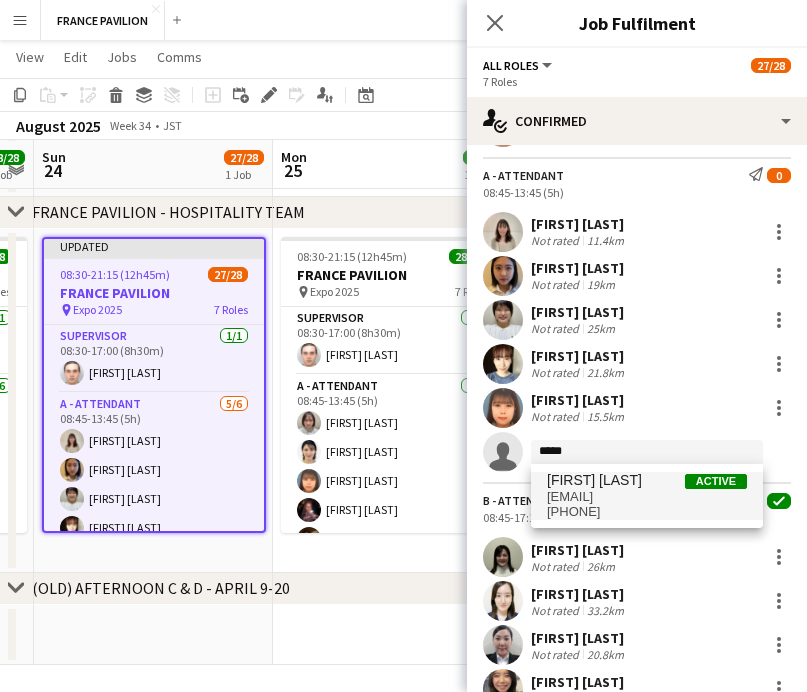 click on "[EMAIL]" at bounding box center (647, 497) 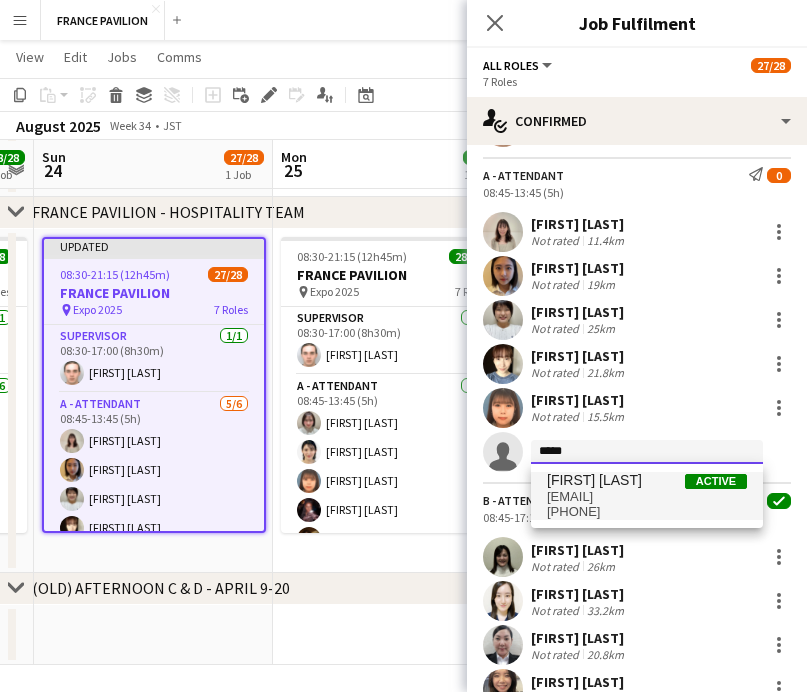 type 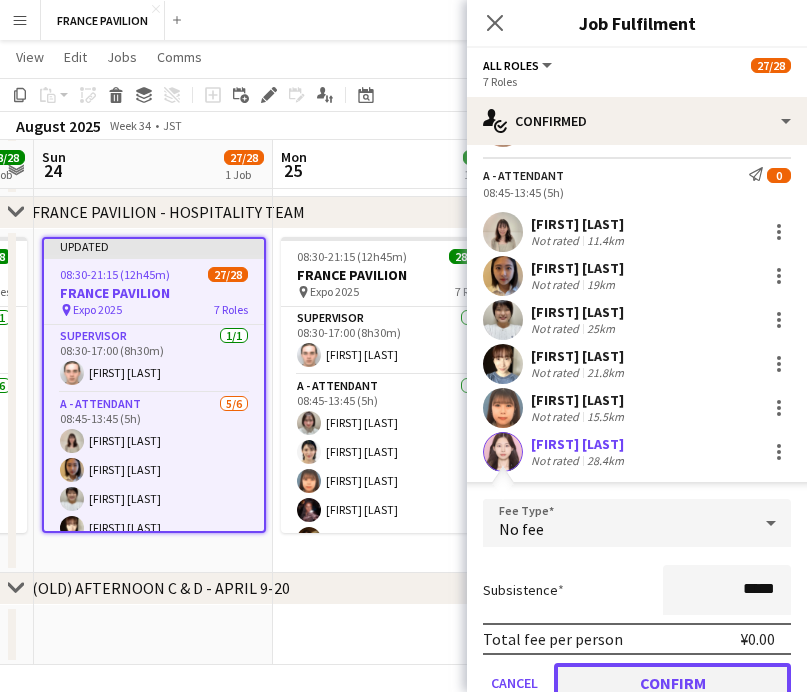 click on "Confirm" at bounding box center (672, 683) 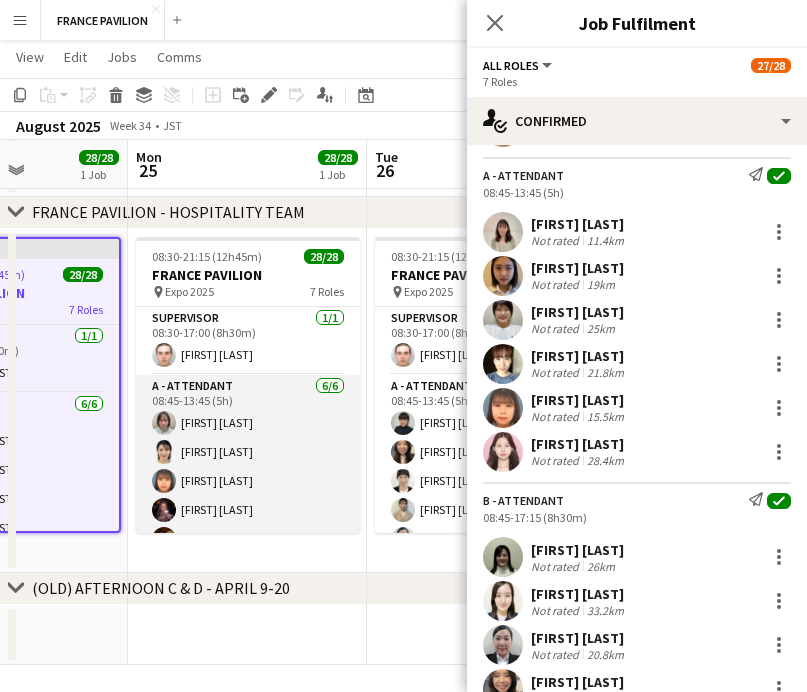 scroll, scrollTop: 0, scrollLeft: 829, axis: horizontal 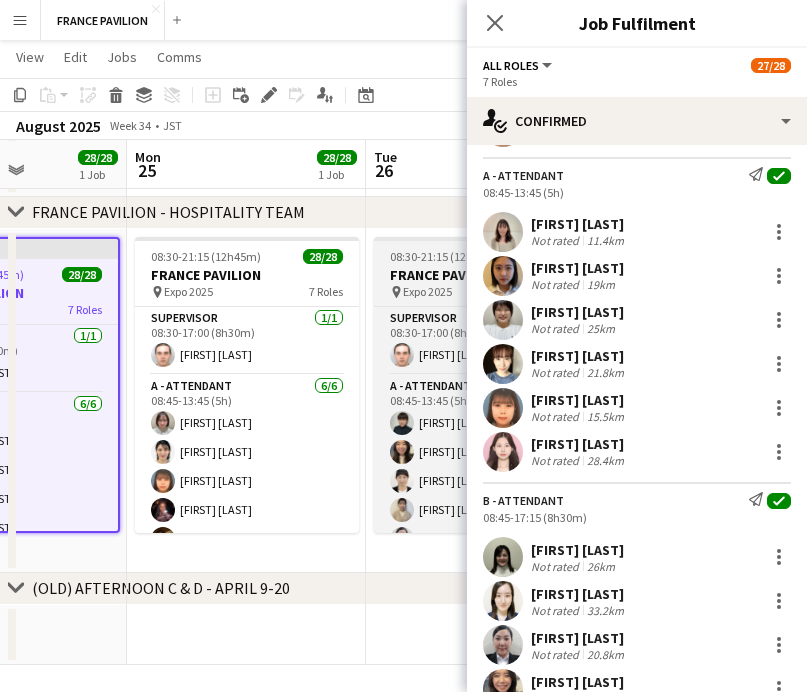 click on "FRANCE PAVILION" at bounding box center [486, 275] 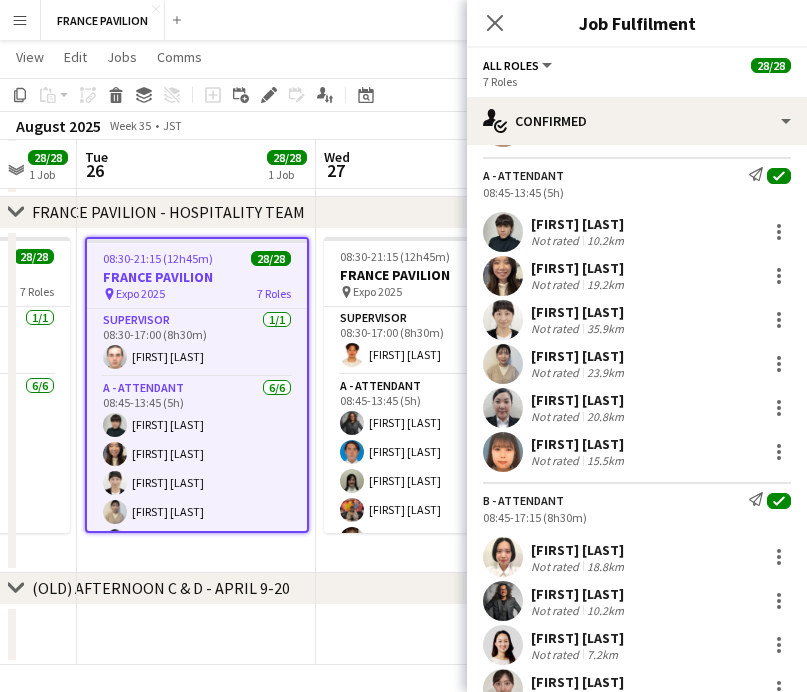 scroll, scrollTop: 0, scrollLeft: 890, axis: horizontal 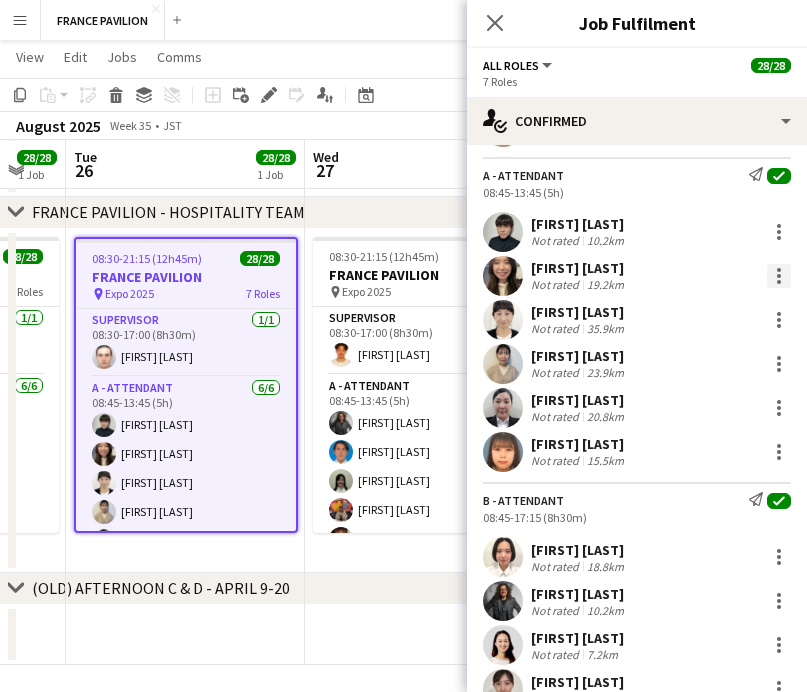 click at bounding box center (779, 276) 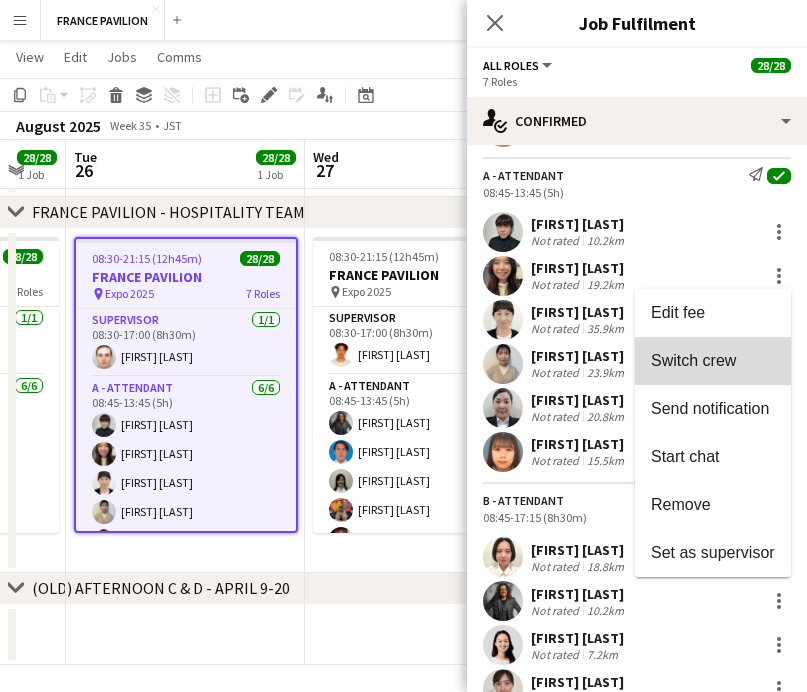 click on "Switch crew" at bounding box center (693, 360) 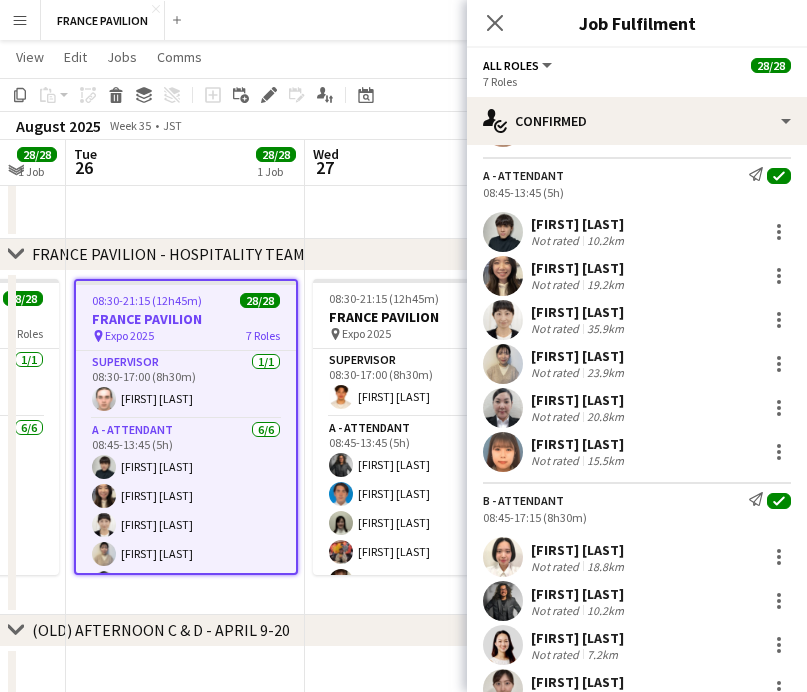 scroll, scrollTop: 1253, scrollLeft: 0, axis: vertical 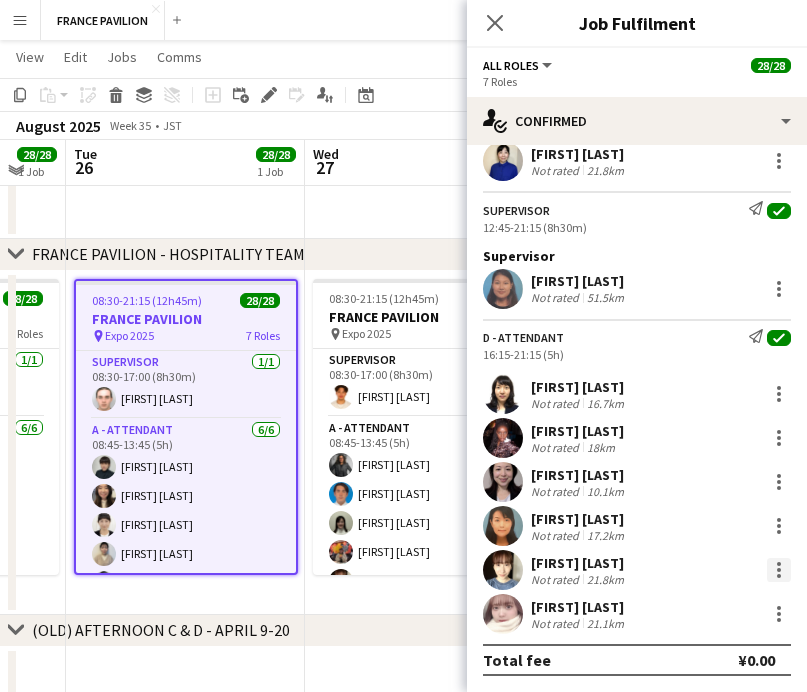 click at bounding box center [779, 570] 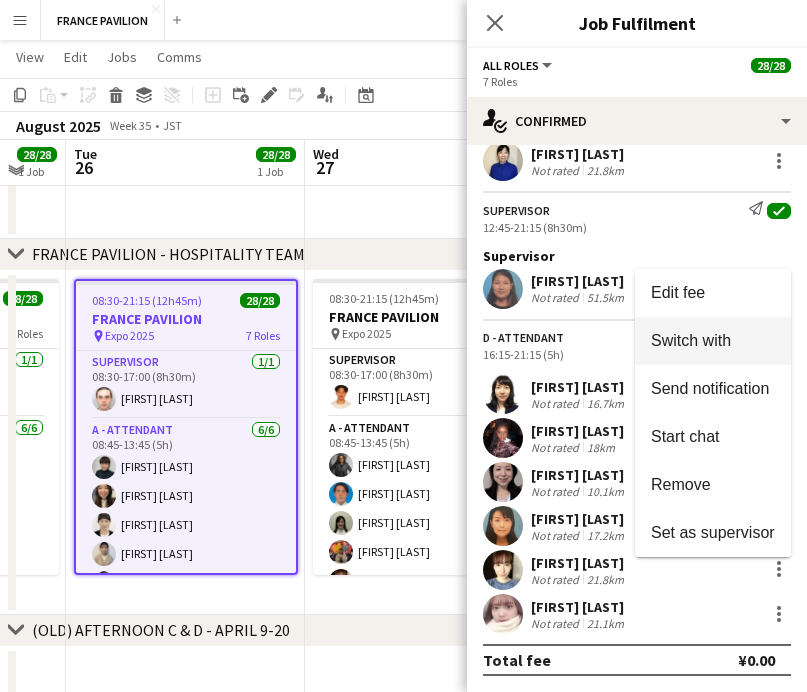 click on "Switch with" at bounding box center (691, 340) 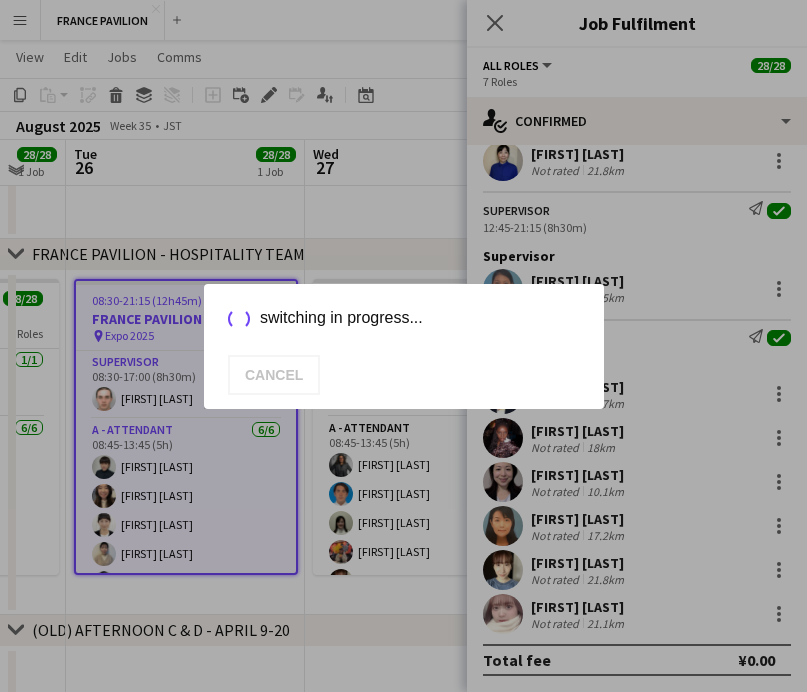 scroll, scrollTop: 0, scrollLeft: 0, axis: both 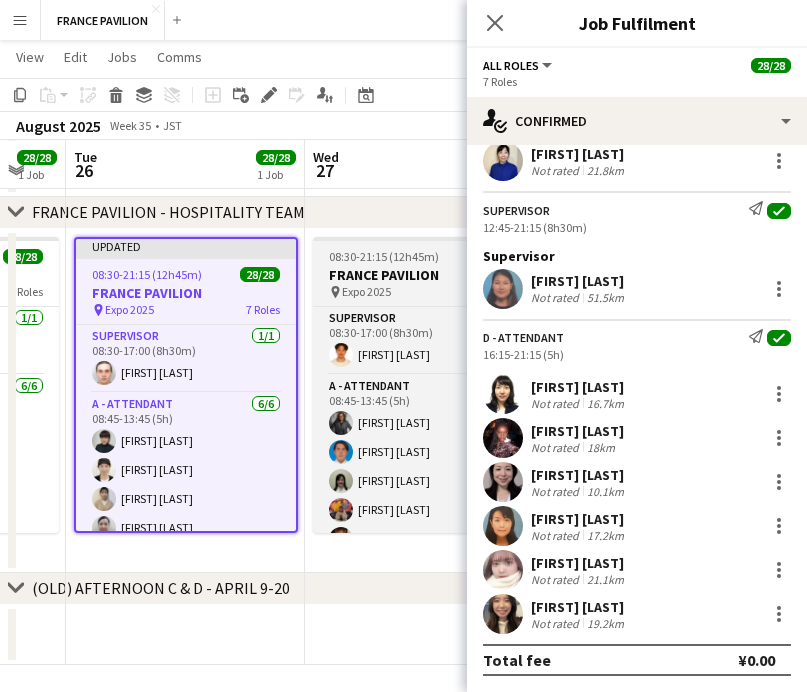 click on "08:30-21:15 (12h45m)    28/28   FRANCE PAVILION
pin
Expo 2025   7 Roles   SUPERVISOR   1/1   08:30-17:00 (8h30m)
[FIRST] [LAST]  A - ATTENDANT   6/6   08:45-13:45 (5h)
[FIRST] [LAST] [FIRST] [LAST] [FIRST] [LAST] [FIRST] [LAST] [FIRST] [LAST] [FIRST] [LAST]  B - ATTENDANT   6/6   08:45-17:15 (8h30m)
[FIRST] [LAST] [FIRST] [LAST] [FIRST] [LAST] [FIRST] [LAST] [FIRST] [LAST] [FIRST] [LAST]  PROTOCOL ATTENDANT    2/2   10:00-18:00 (8h)
[FIRST] [LAST] [FIRST] [LAST]  C - ATTENDANT   6/6   12:45-21:15 (8h30m)
[FIRST] [LAST] [FIRST] [LAST] [FIRST] [LAST] [FIRST] [LAST] [FIRST] [LAST] [FIRST] [LAST]  SUPERVISOR   1/1   12:45-21:15 (8h30m)
[FIRST] [LAST]  D - ATTENDANT   6/6   16:15-21:15 (5h)
[FIRST] [LAST] [FIRST] [LAST] [FIRST] [LAST] [FIRST] [LAST] [FIRST] [LAST] [FIRST] [LAST]" at bounding box center (425, 385) 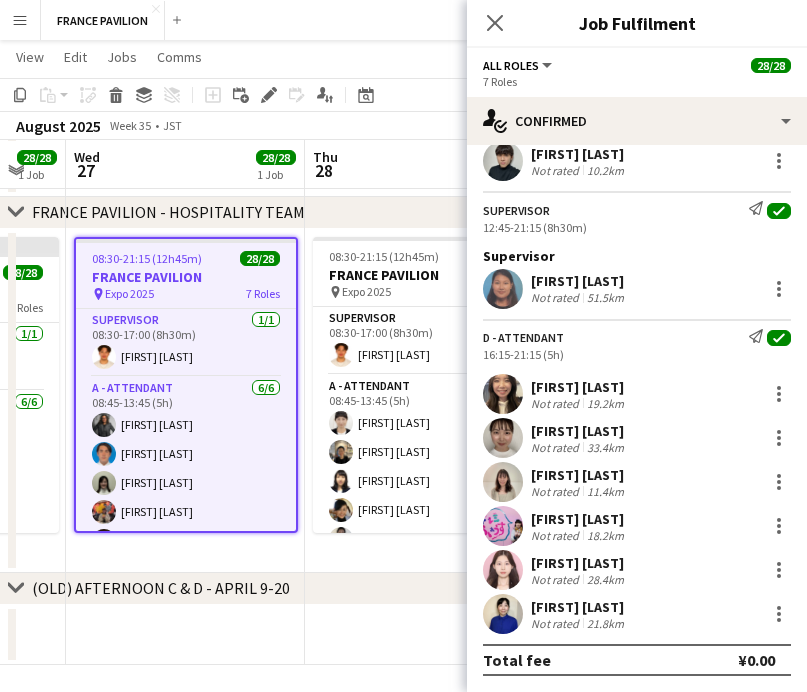scroll, scrollTop: 0, scrollLeft: 893, axis: horizontal 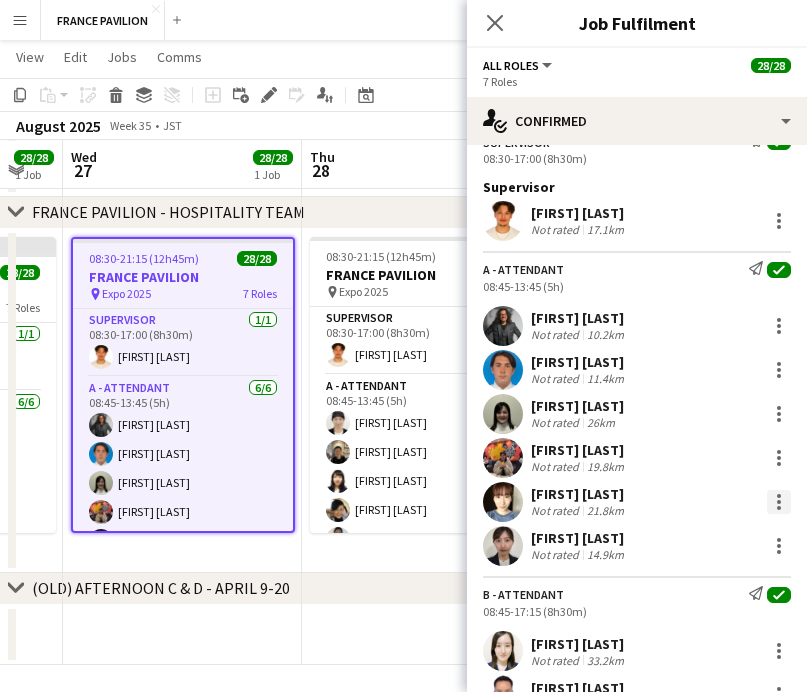 click at bounding box center [779, 502] 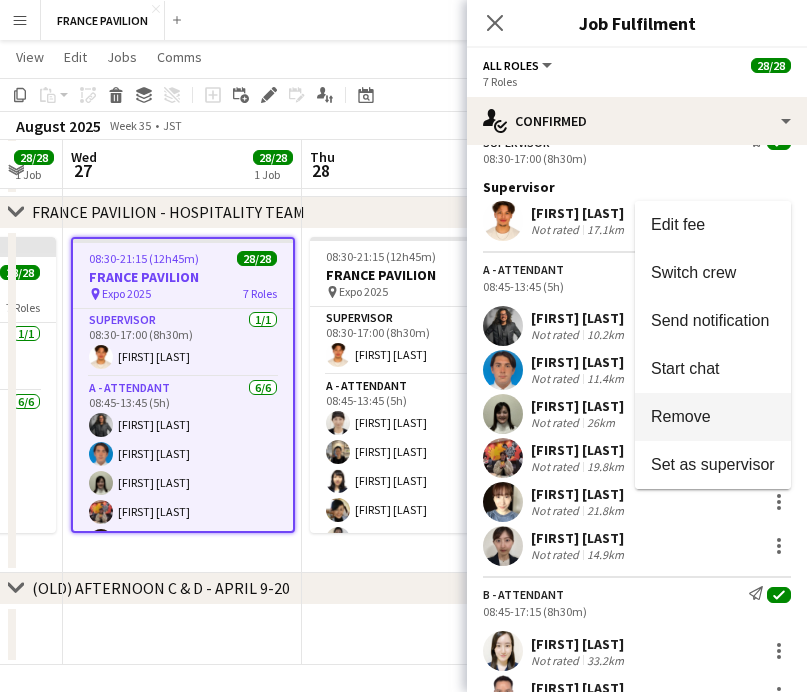 click on "Remove" at bounding box center [713, 417] 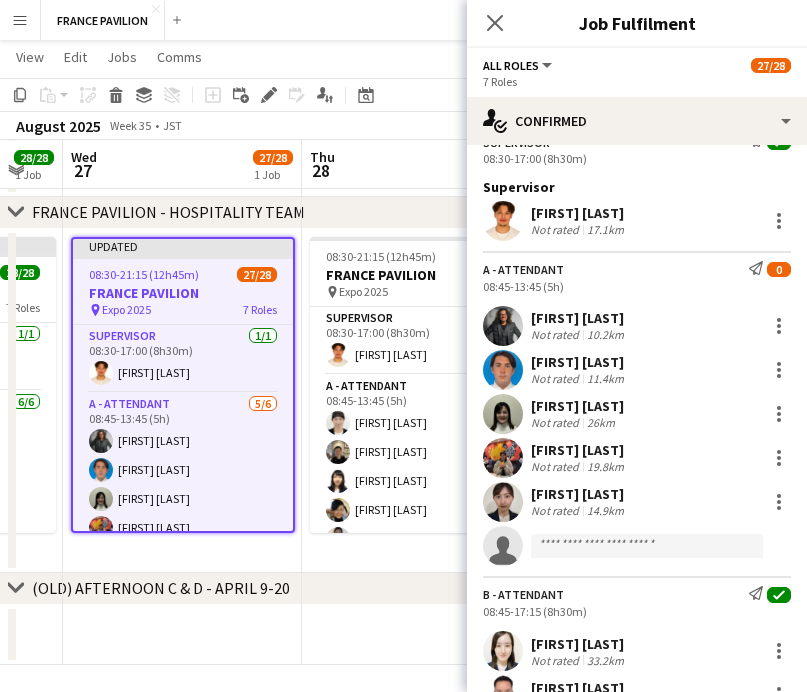 click on "single-neutral-actions" 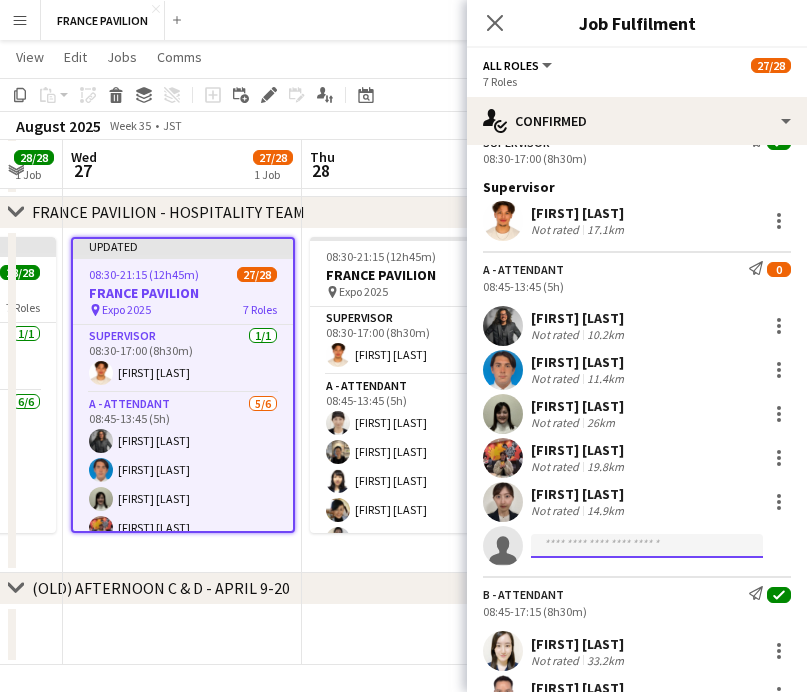 click 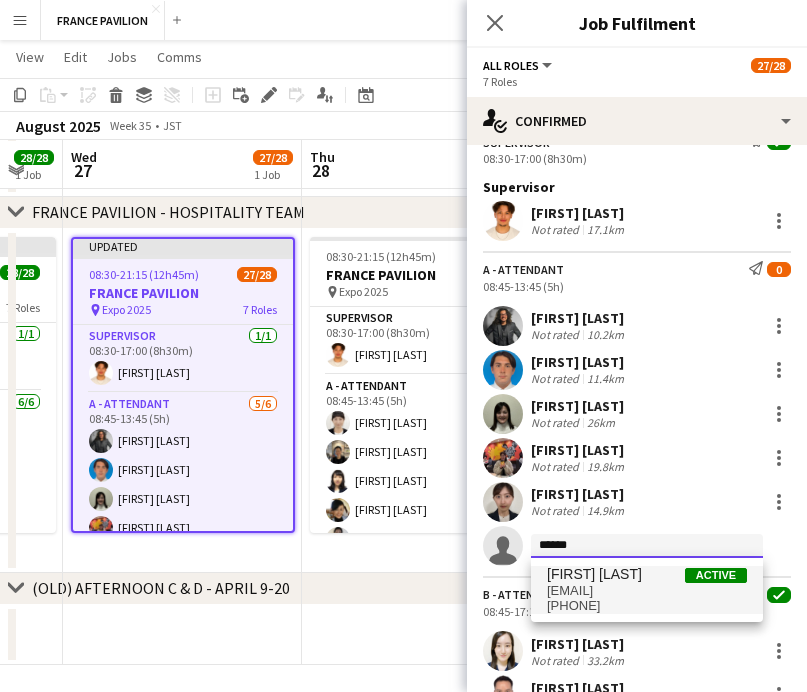type on "******" 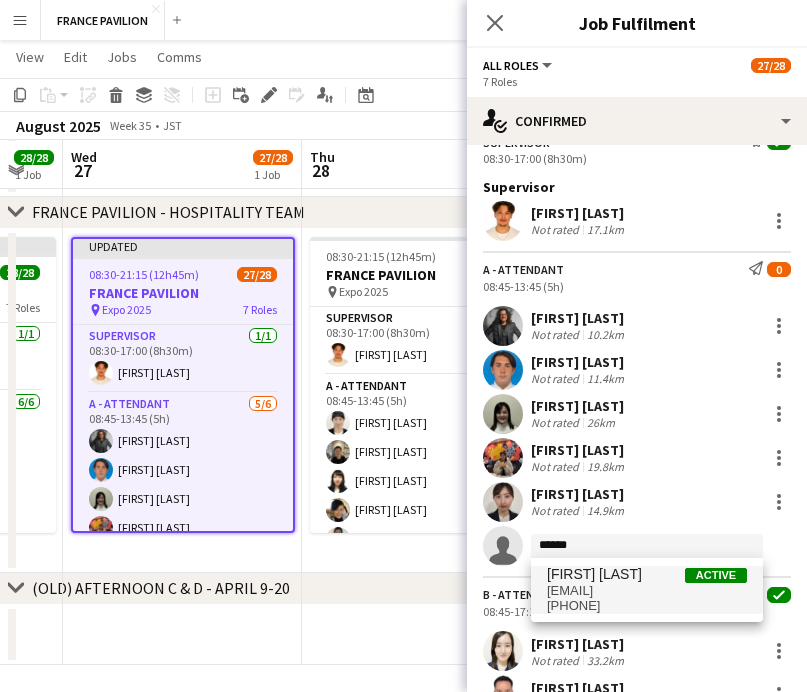 click on "[EMAIL]" at bounding box center (647, 591) 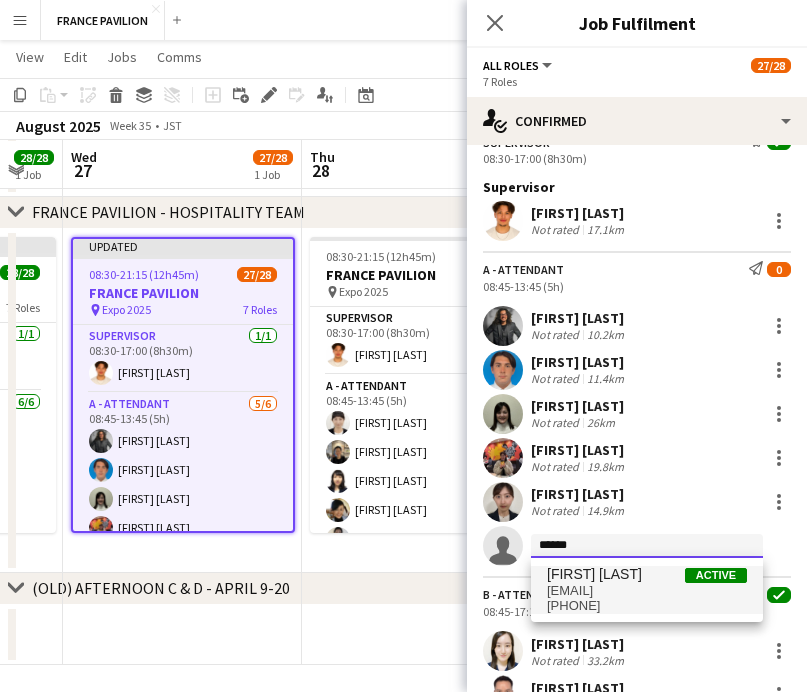 type 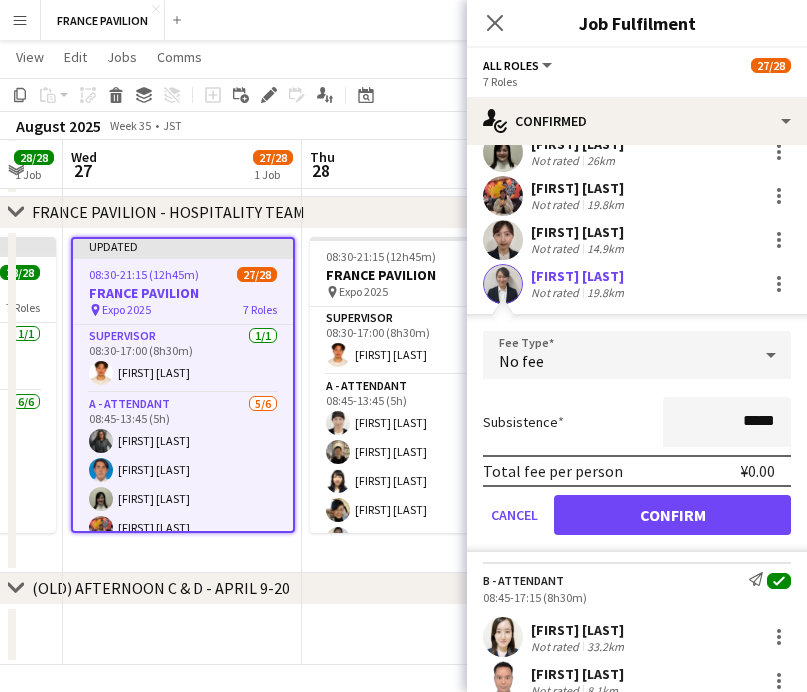 scroll, scrollTop: 354, scrollLeft: 0, axis: vertical 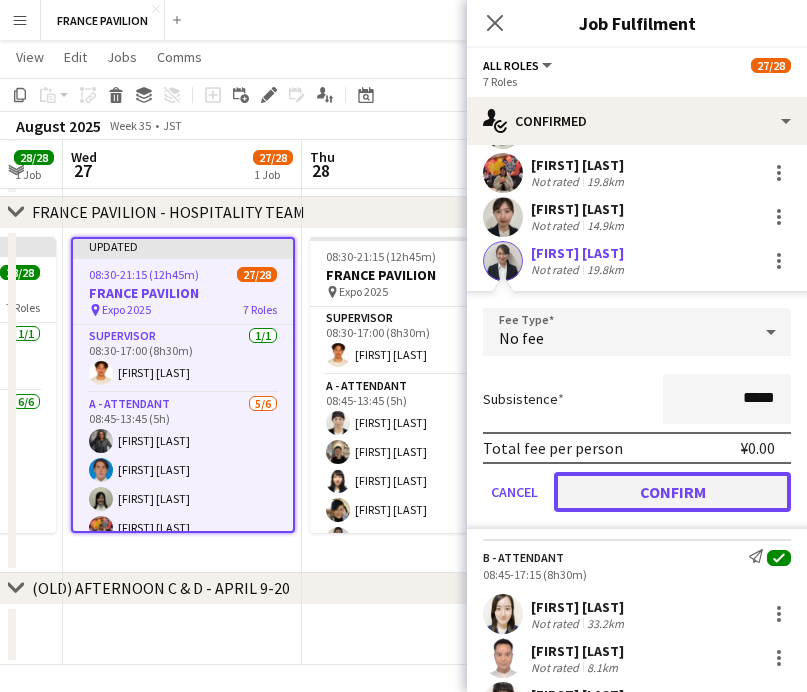 click on "Confirm" at bounding box center [672, 492] 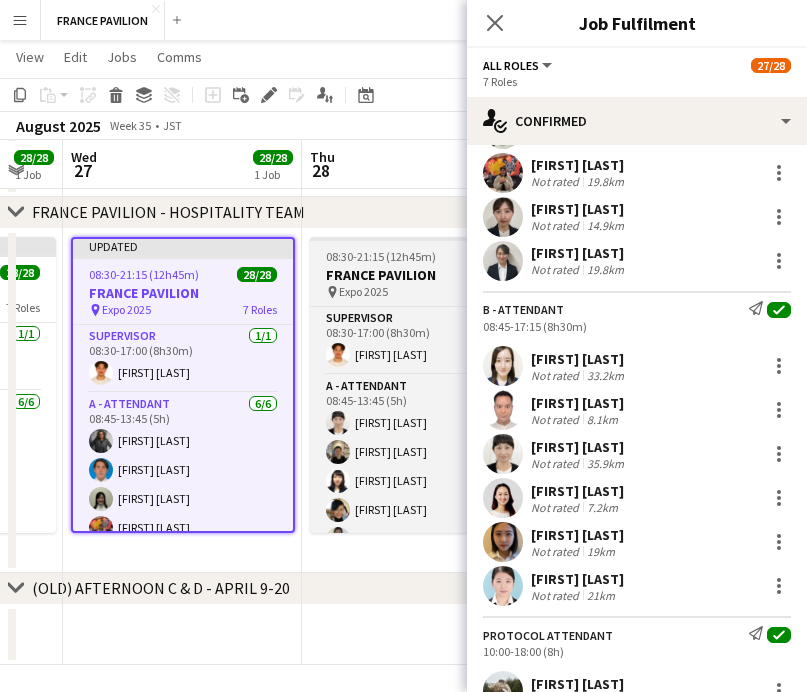 click on "08:30-21:15 (12h45m)    28/28   FRANCE PAVILION
pin
Expo 2025   7 Roles   SUPERVISOR   1/1   08:30-17:00 (8h30m)
[FIRST] [LAST]  A - ATTENDANT   6/6   08:45-13:45 (5h)
[FIRST] [LAST] [FIRST] [LAST] [FIRST] [LAST] [FIRST] [LAST] [FIRST] [LAST] [FIRST] [LAST]  B - ATTENDANT   6/6   08:45-17:15 (8h30m)
[FIRST] [LAST] [FIRST] [LAST] [FIRST] [LAST] [FIRST] [LAST] [FIRST] [LAST] [FIRST] [LAST]  PROTOCOL ATTENDANT    2/2   10:00-18:00 (8h)
[FIRST] [LAST] [FIRST] [LAST]  C - ATTENDANT   6/6   12:45-21:15 (8h30m)
[FIRST] [LAST] [FIRST] [LAST] [FIRST] [LAST] [FIRST] [LAST] [FIRST] [LAST] [FIRST] [LAST]  SUPERVISOR   1/1   12:45-21:15 (8h30m)
[FIRST] [LAST]  D - ATTENDANT   6/6   16:15-21:15 (5h)
[FIRST] [LAST] [FIRST] [LAST] [FIRST] [LAST] [FIRST] [LAST] [FIRST] [LAST] [FIRST] [LAST]" at bounding box center (422, 385) 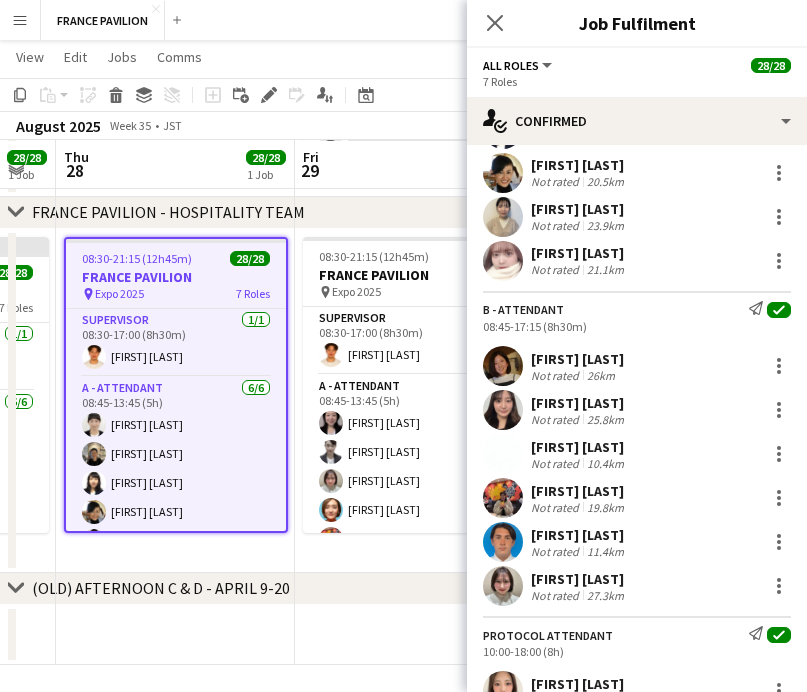 scroll, scrollTop: 0, scrollLeft: 649, axis: horizontal 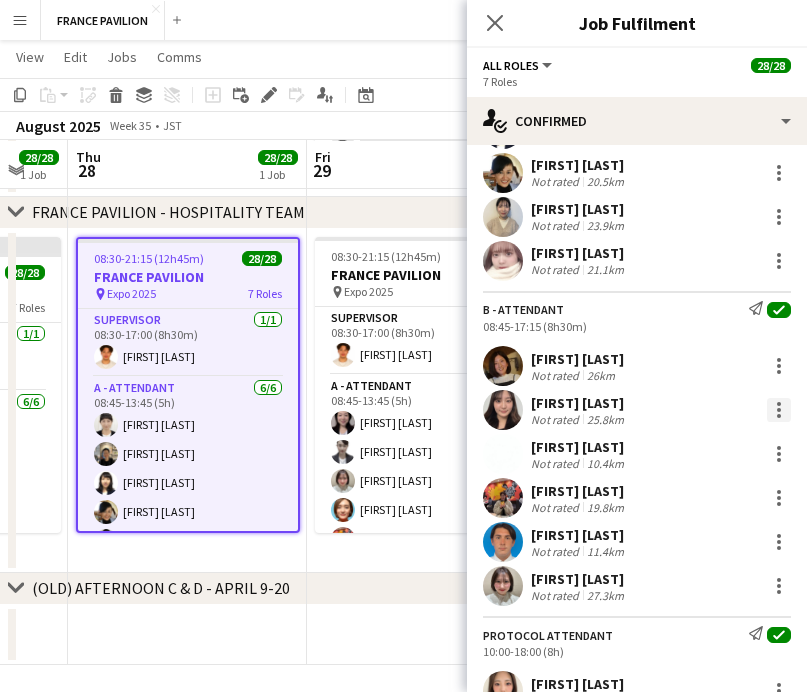 click at bounding box center (779, 410) 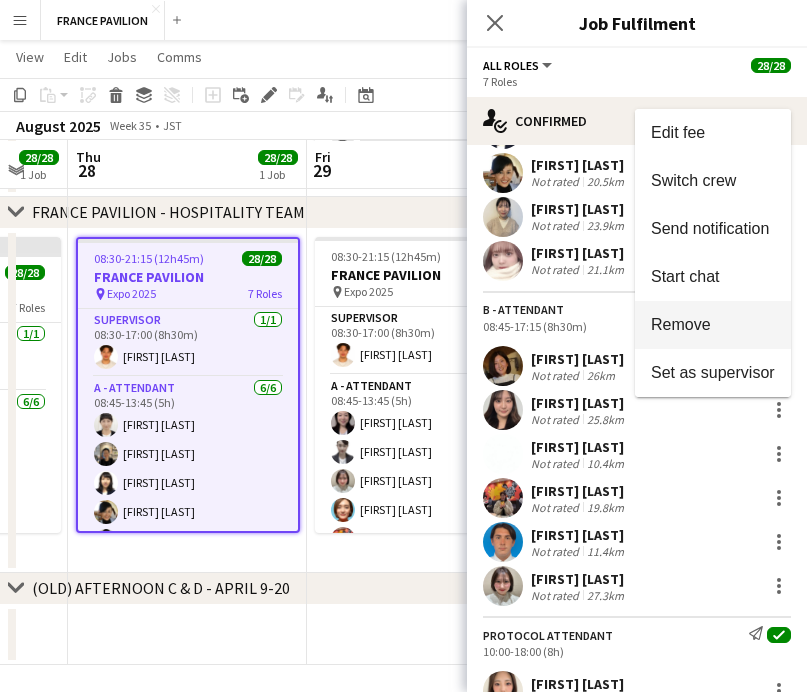 click on "Remove" at bounding box center (681, 324) 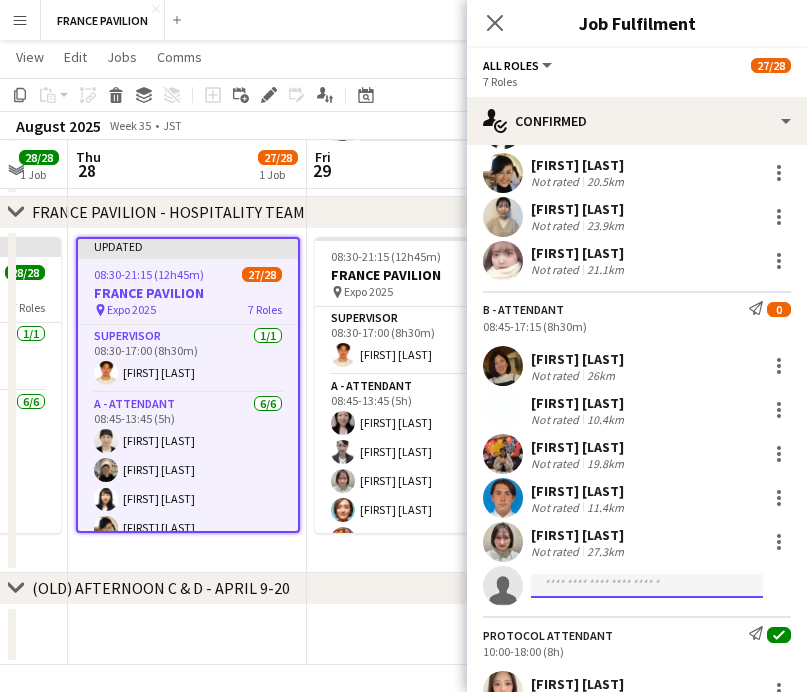click 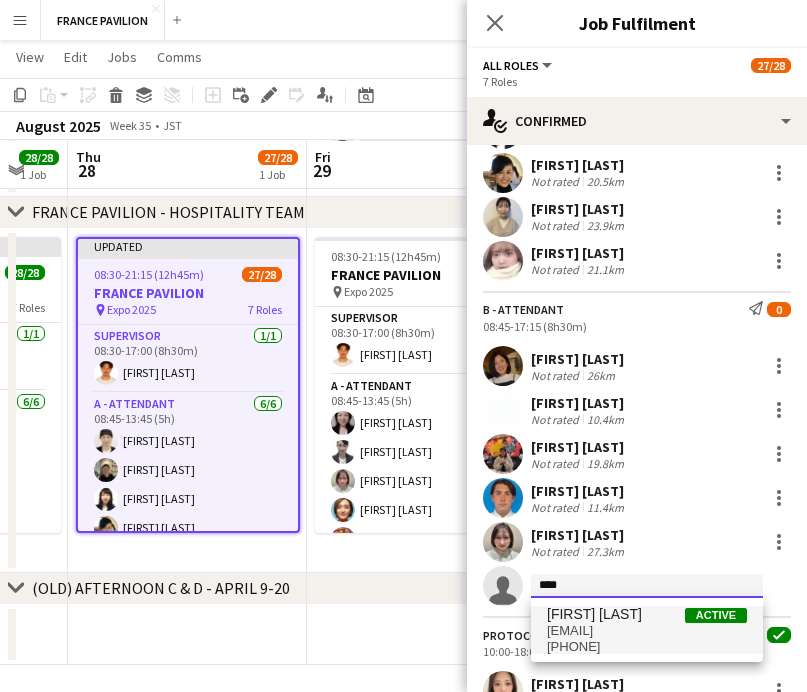 type on "****" 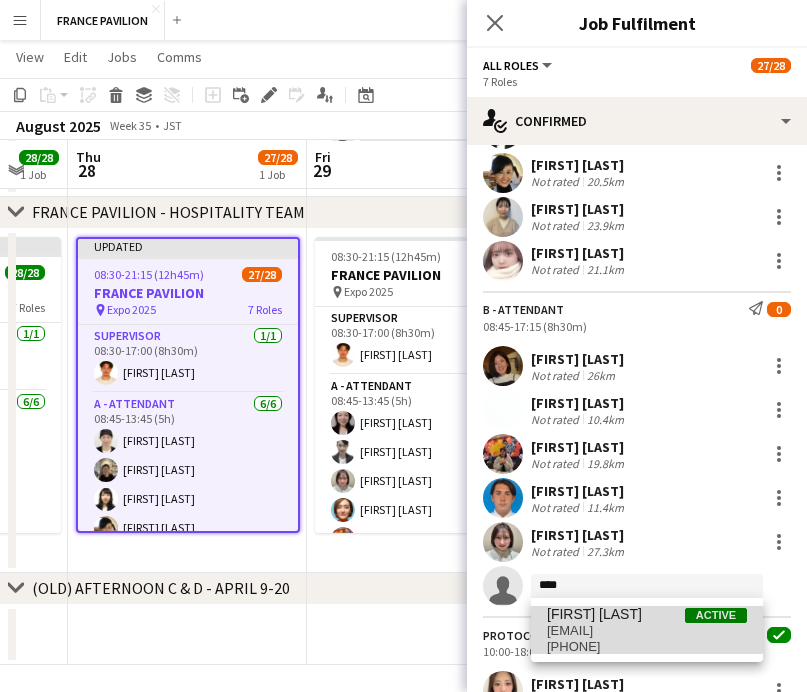 click on "[EMAIL]" at bounding box center [647, 631] 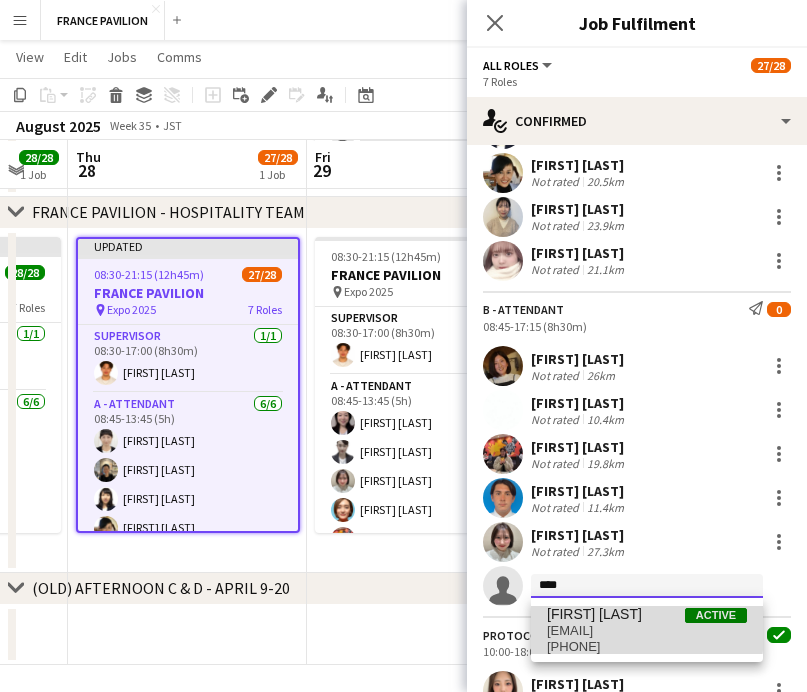 type 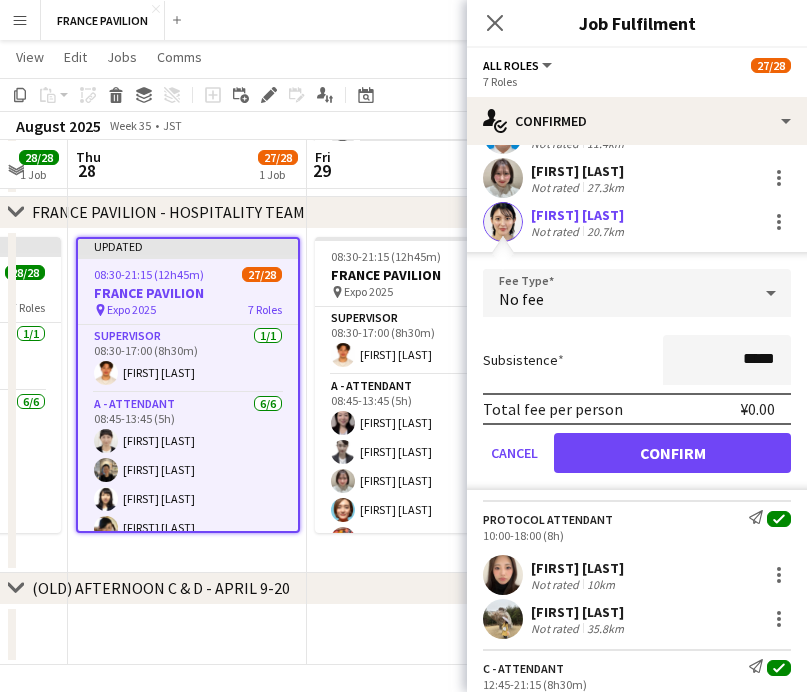 scroll, scrollTop: 737, scrollLeft: 0, axis: vertical 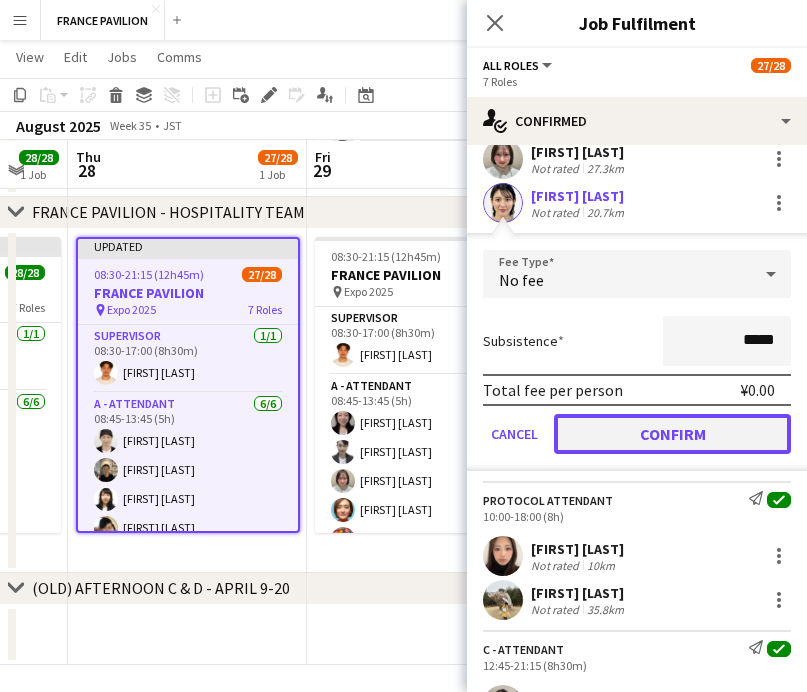 click on "Confirm" at bounding box center [672, 434] 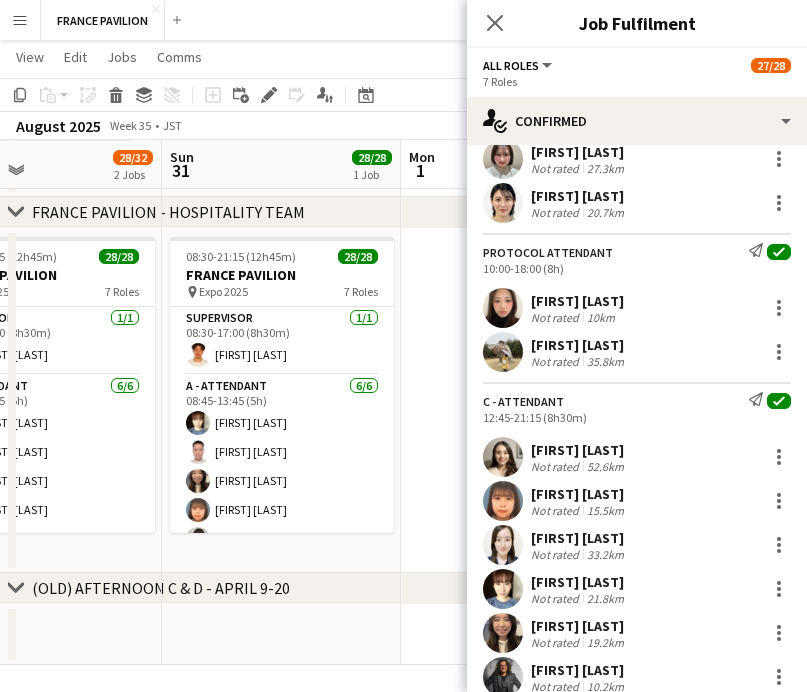 scroll, scrollTop: 0, scrollLeft: 802, axis: horizontal 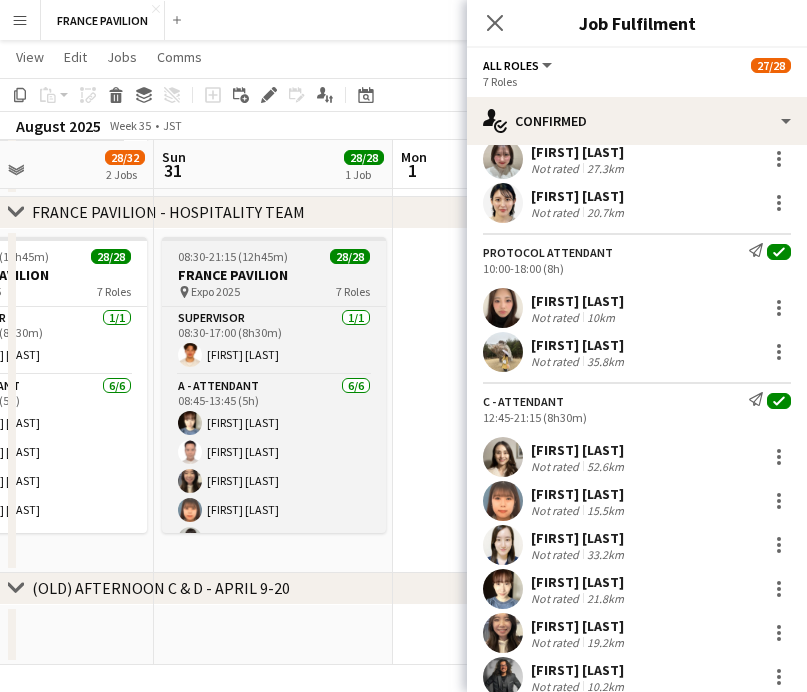 click on "pin
Expo 2025   7 Roles" at bounding box center (274, 292) 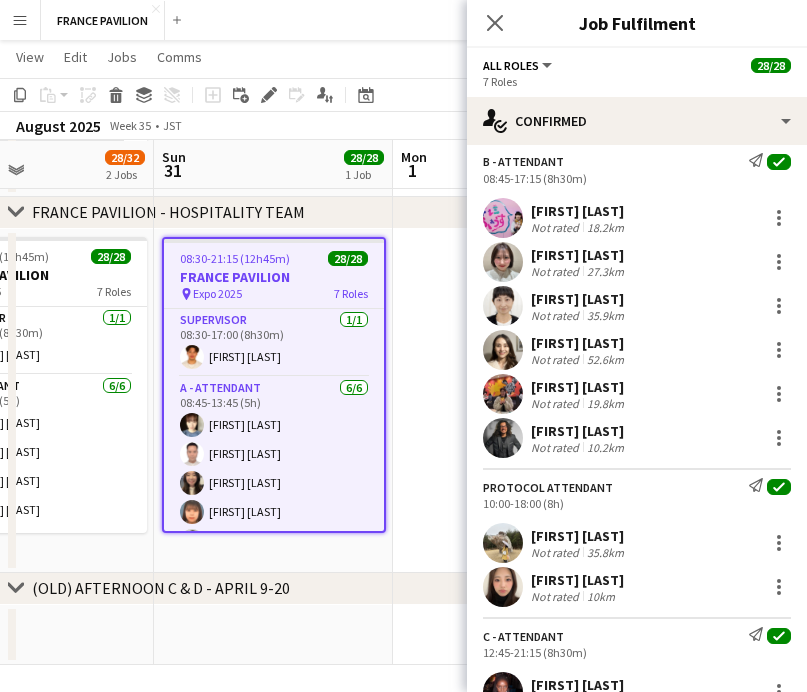 scroll, scrollTop: 501, scrollLeft: 0, axis: vertical 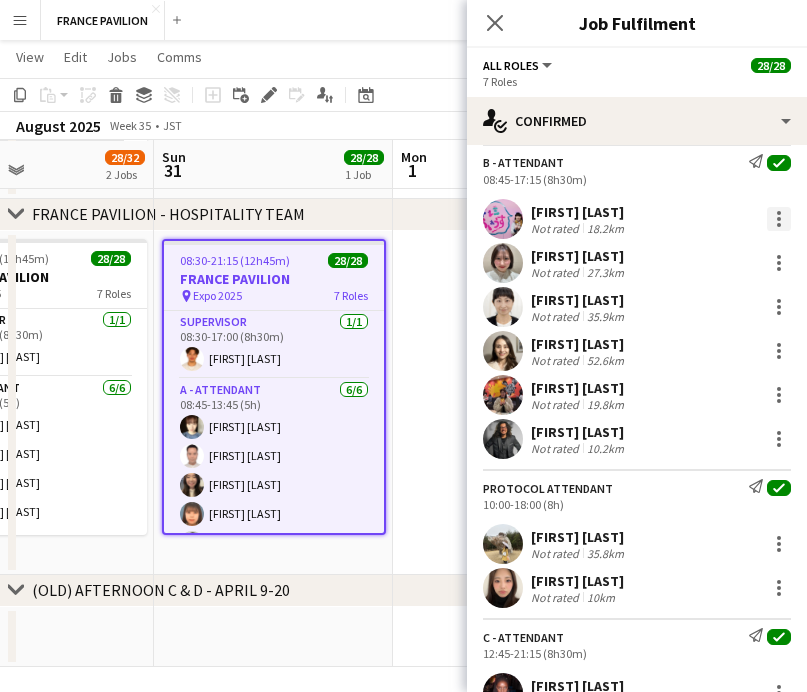 click at bounding box center [779, 219] 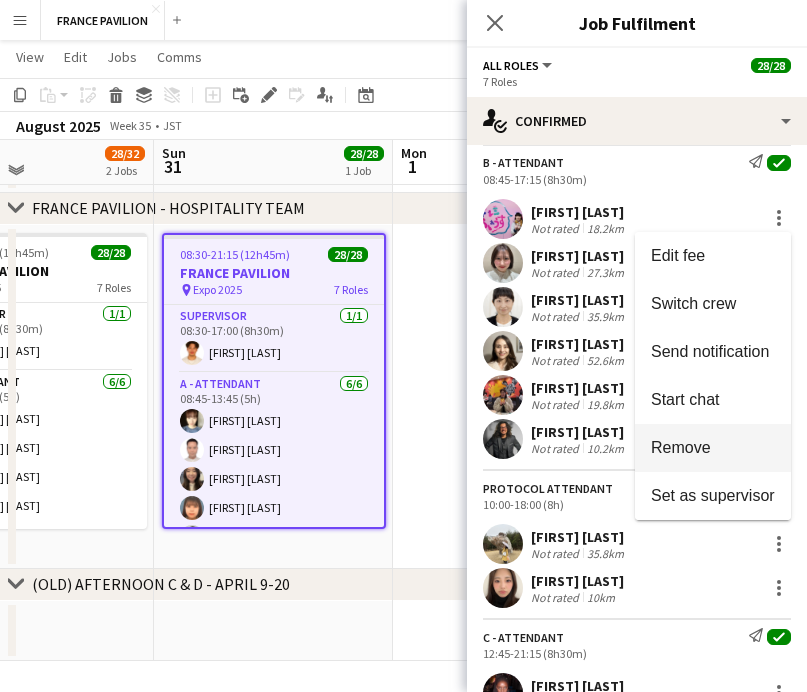 click on "Remove" at bounding box center (681, 446) 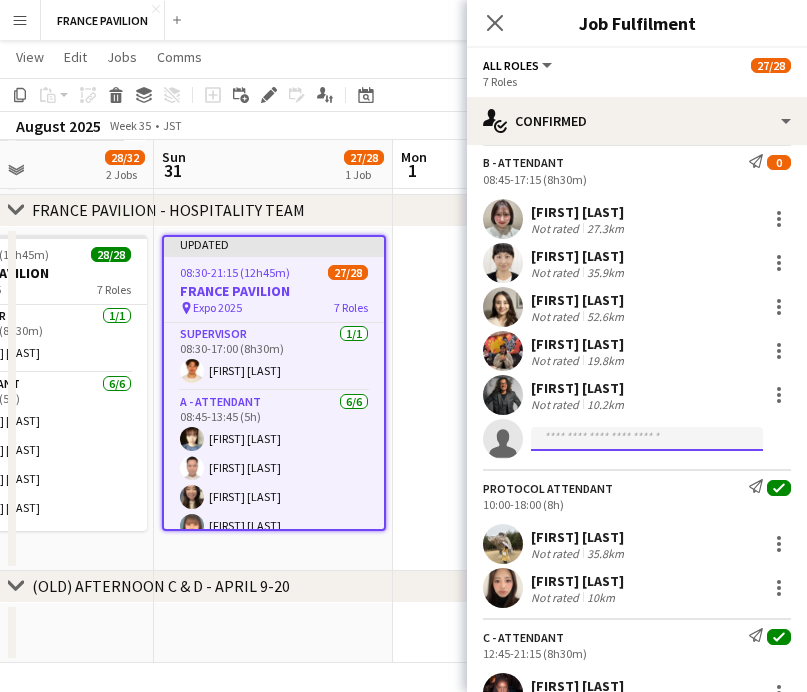 click 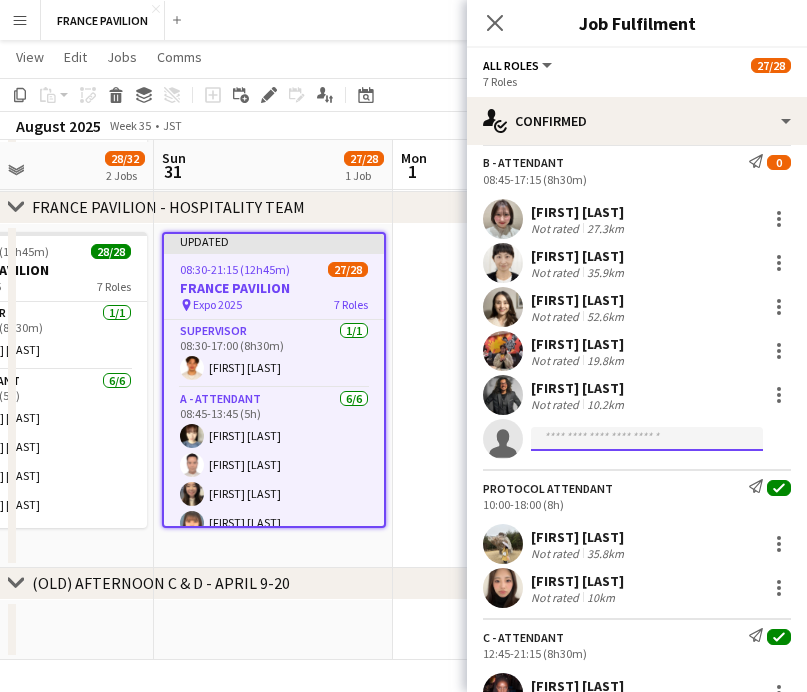 scroll, scrollTop: 547, scrollLeft: 0, axis: vertical 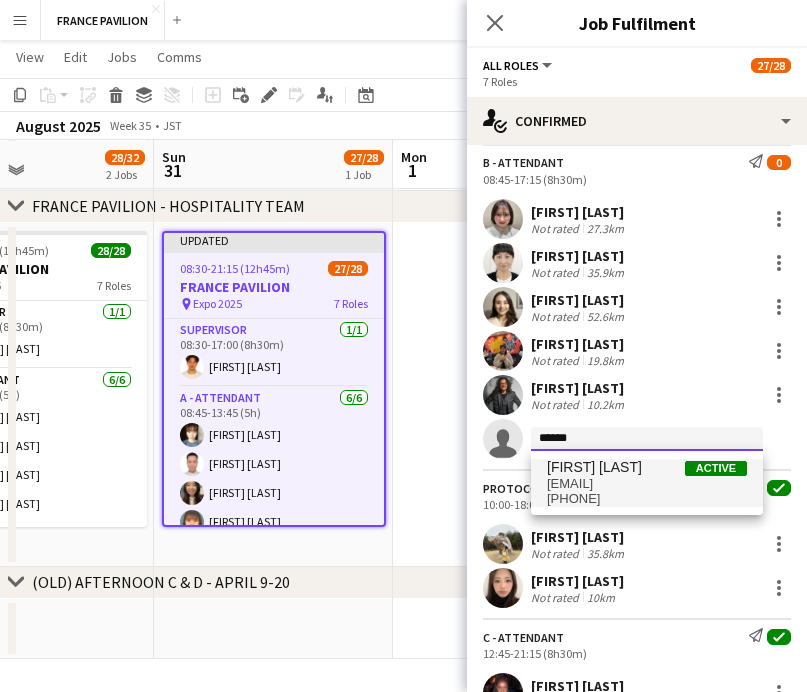 type on "******" 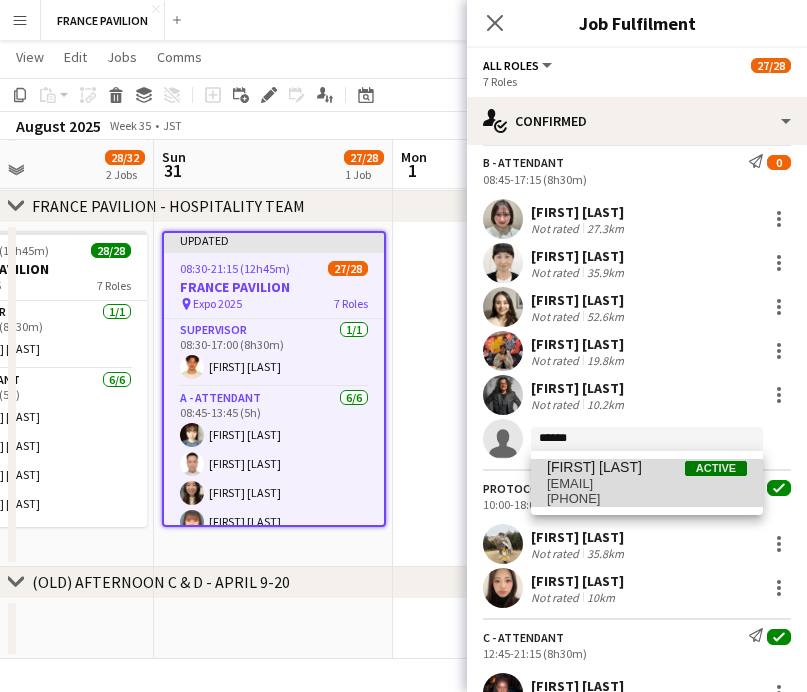 click on "[FIRST] [LAST]" at bounding box center (594, 467) 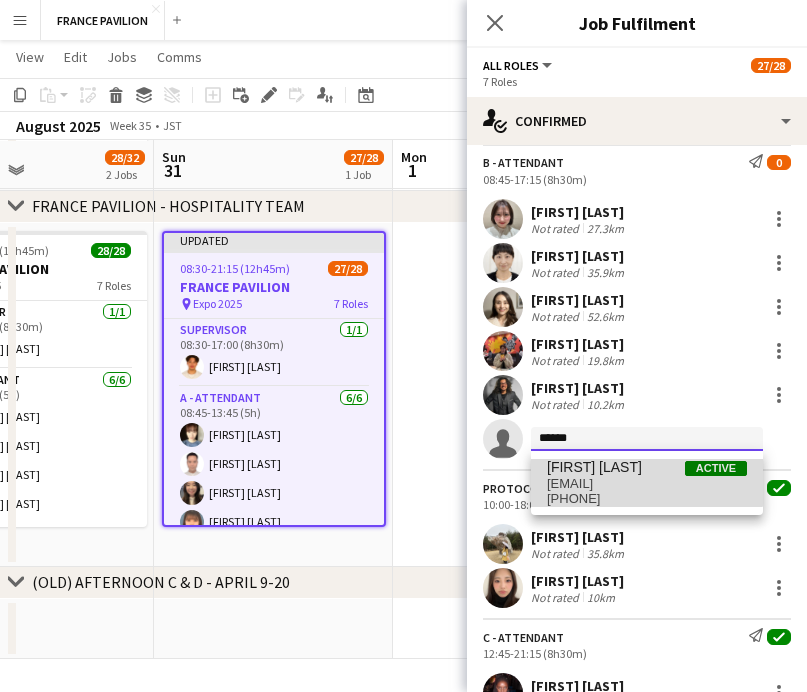type 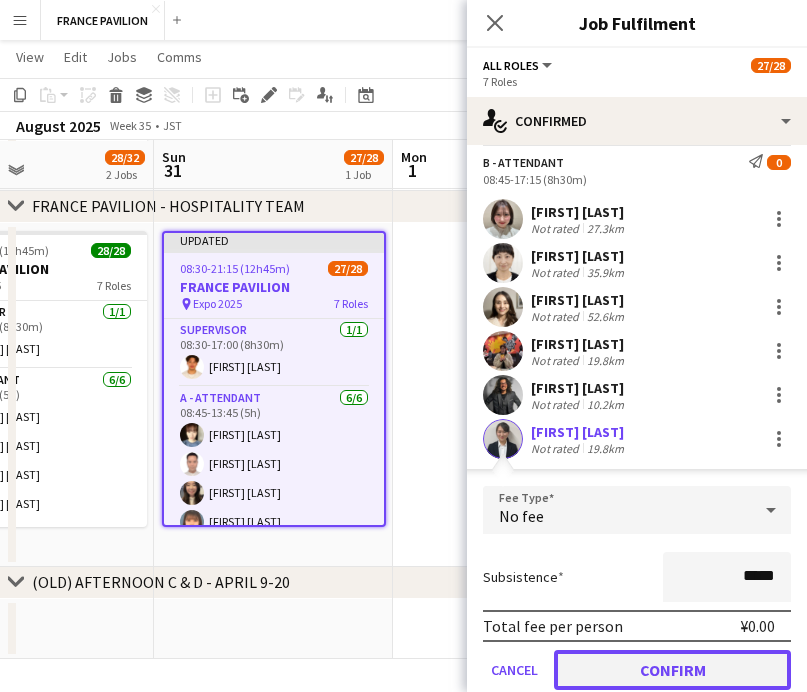 click on "Confirm" at bounding box center (672, 670) 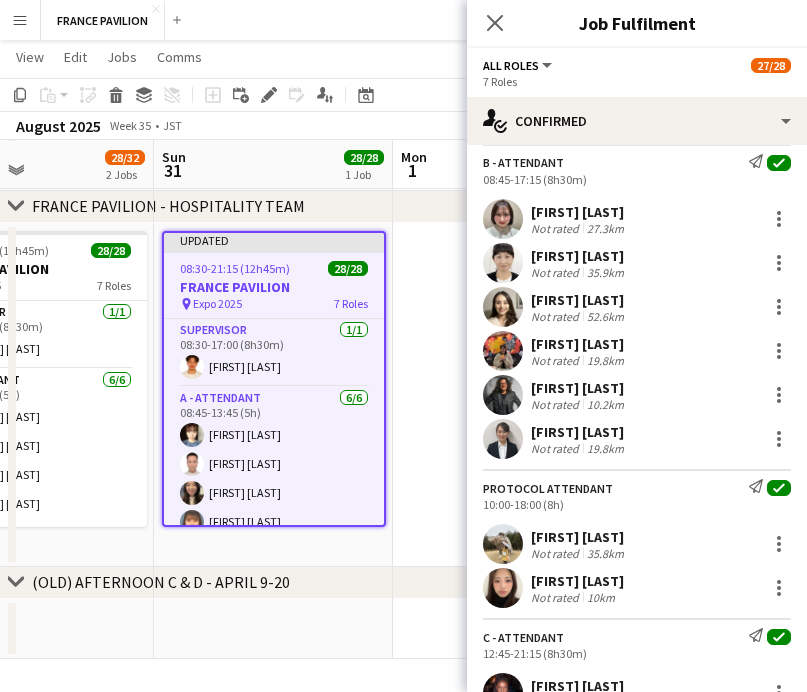 drag, startPoint x: 494, startPoint y: 21, endPoint x: 518, endPoint y: 16, distance: 24.5153 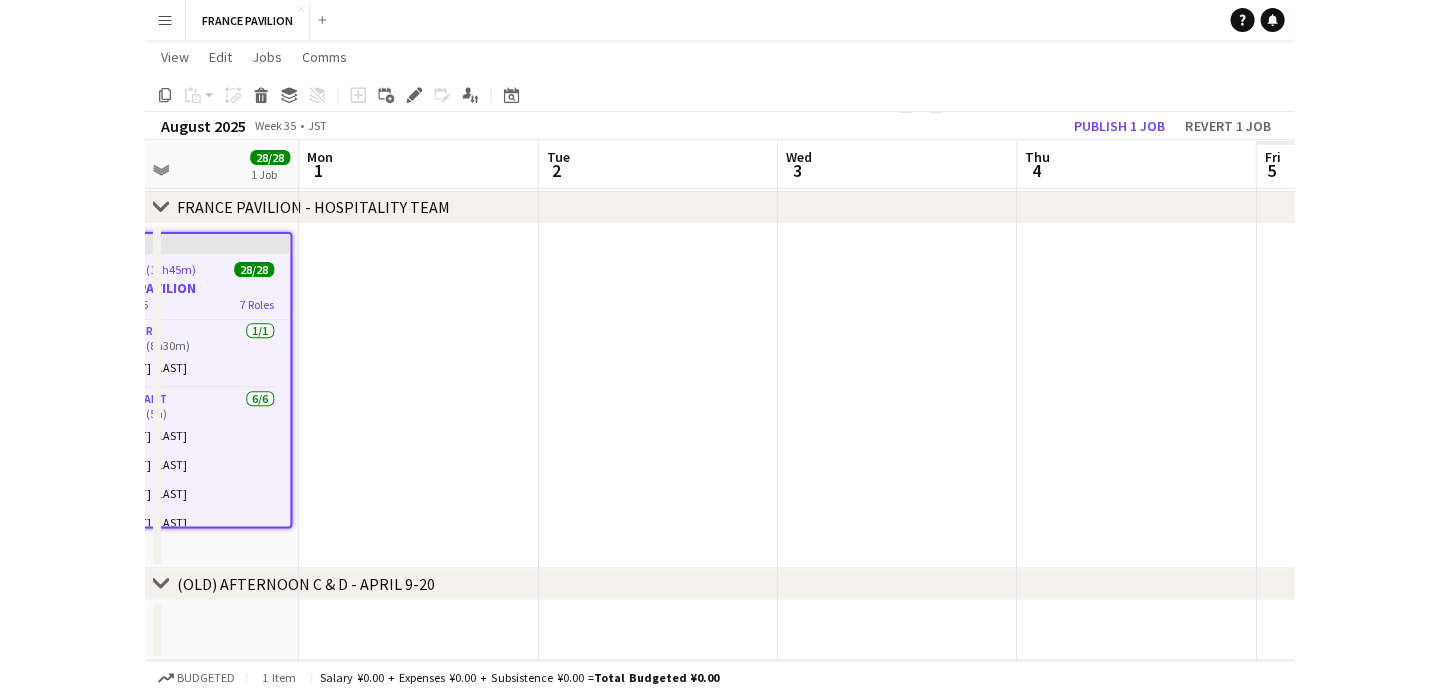 scroll, scrollTop: 545, scrollLeft: 0, axis: vertical 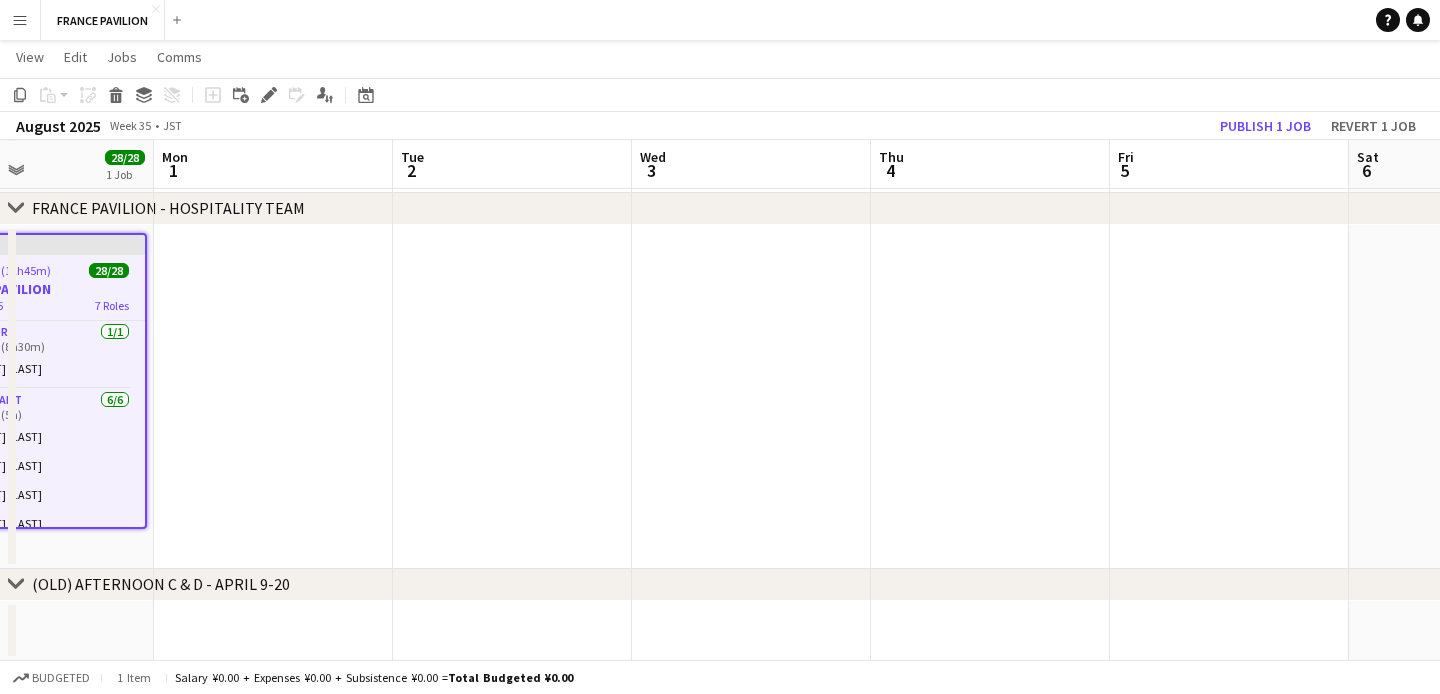 click at bounding box center (512, 397) 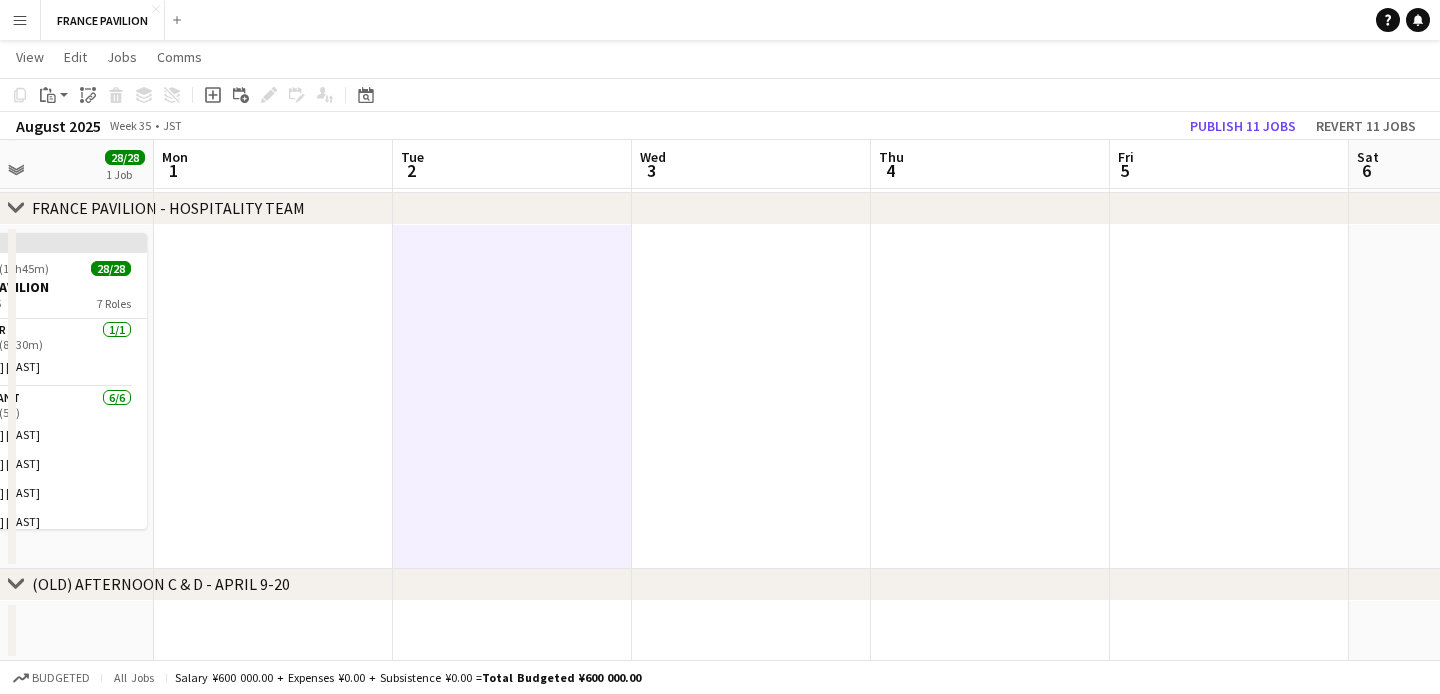 click at bounding box center [512, 397] 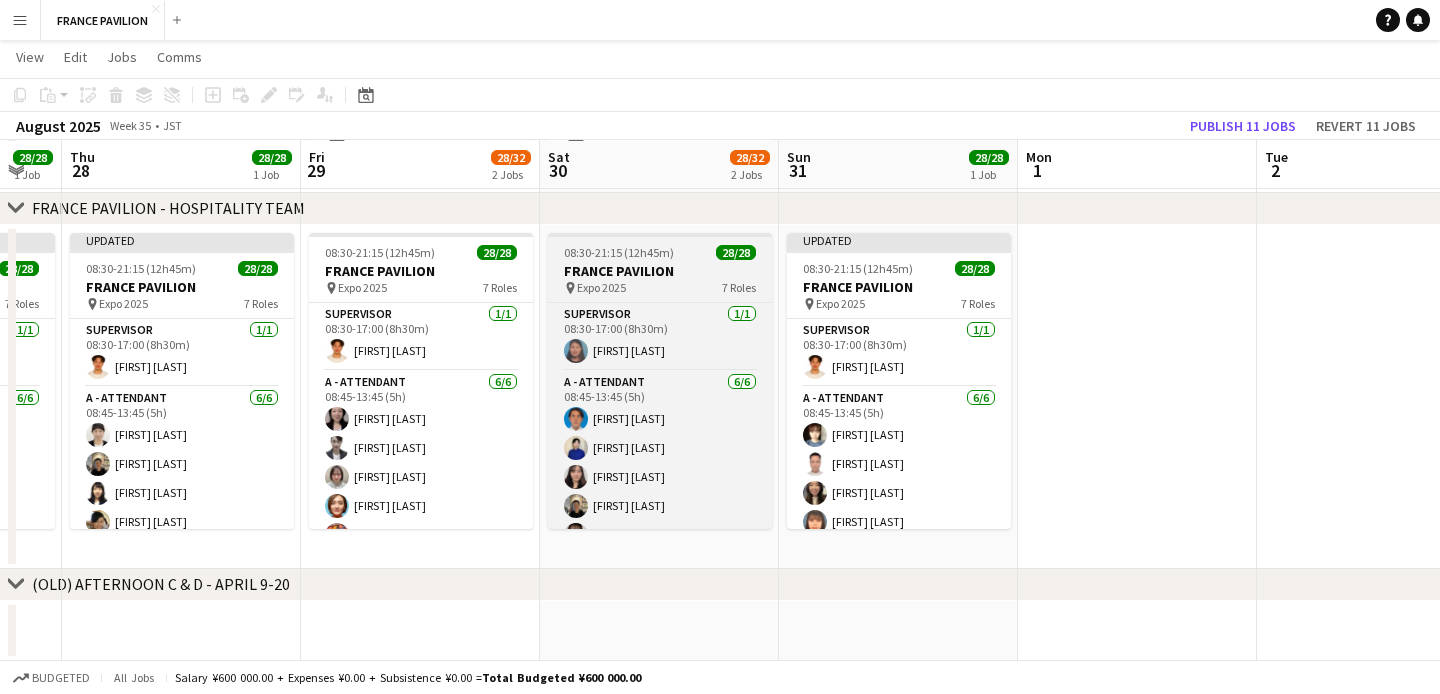 scroll, scrollTop: 0, scrollLeft: 560, axis: horizontal 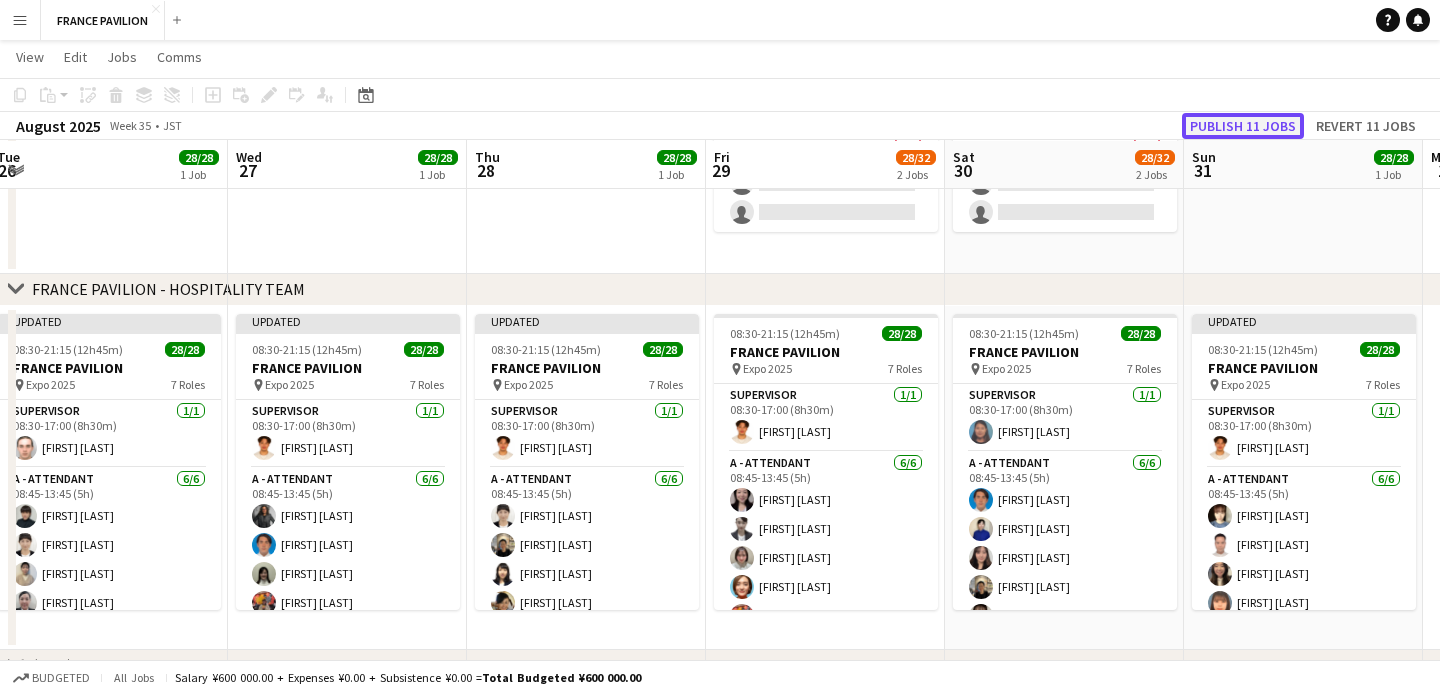 click on "Publish 11 jobs" 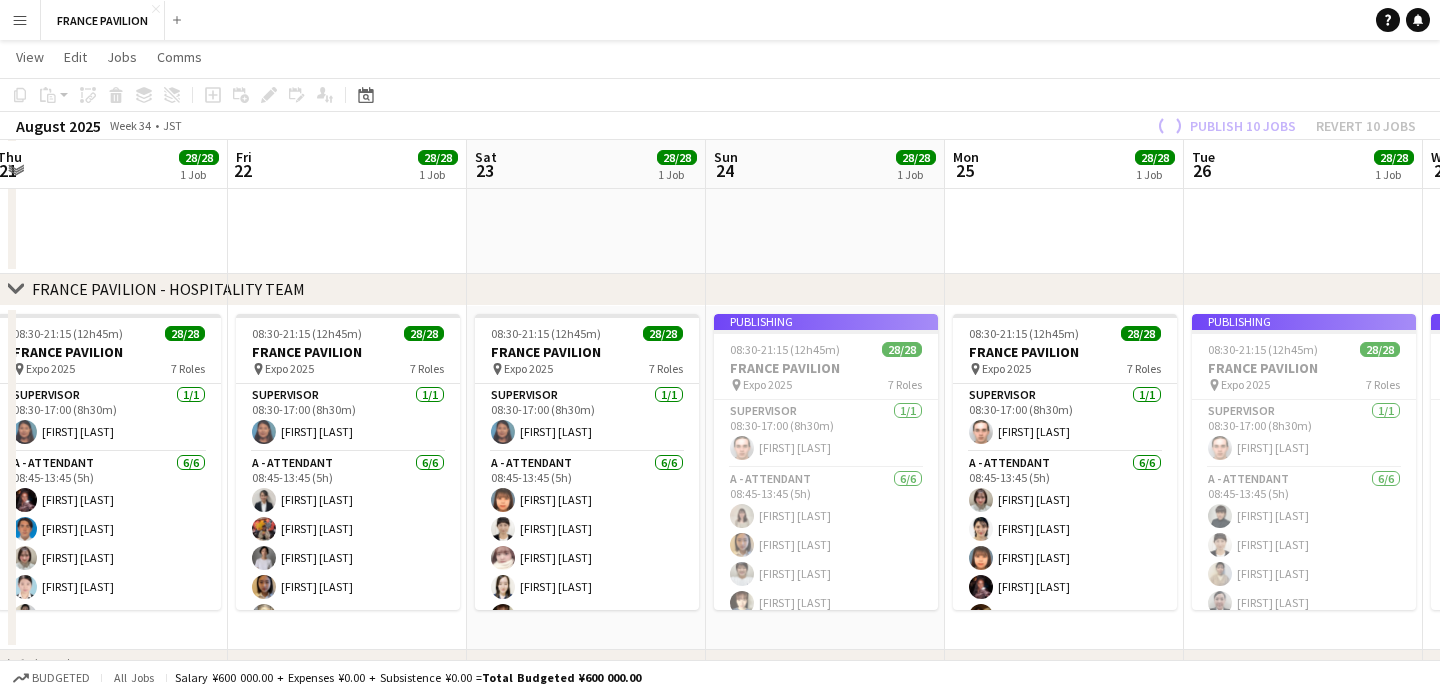 scroll, scrollTop: 0, scrollLeft: 452, axis: horizontal 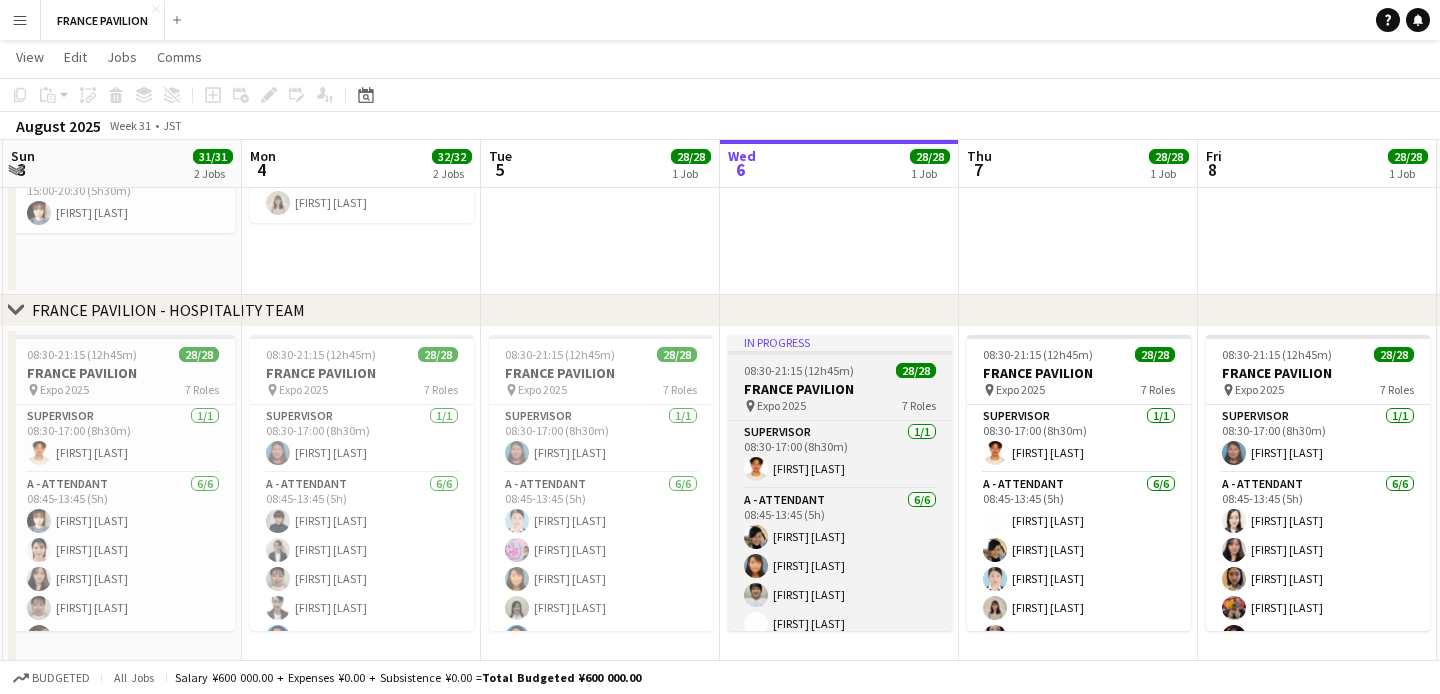 click on "FRANCE PAVILION" at bounding box center (840, 389) 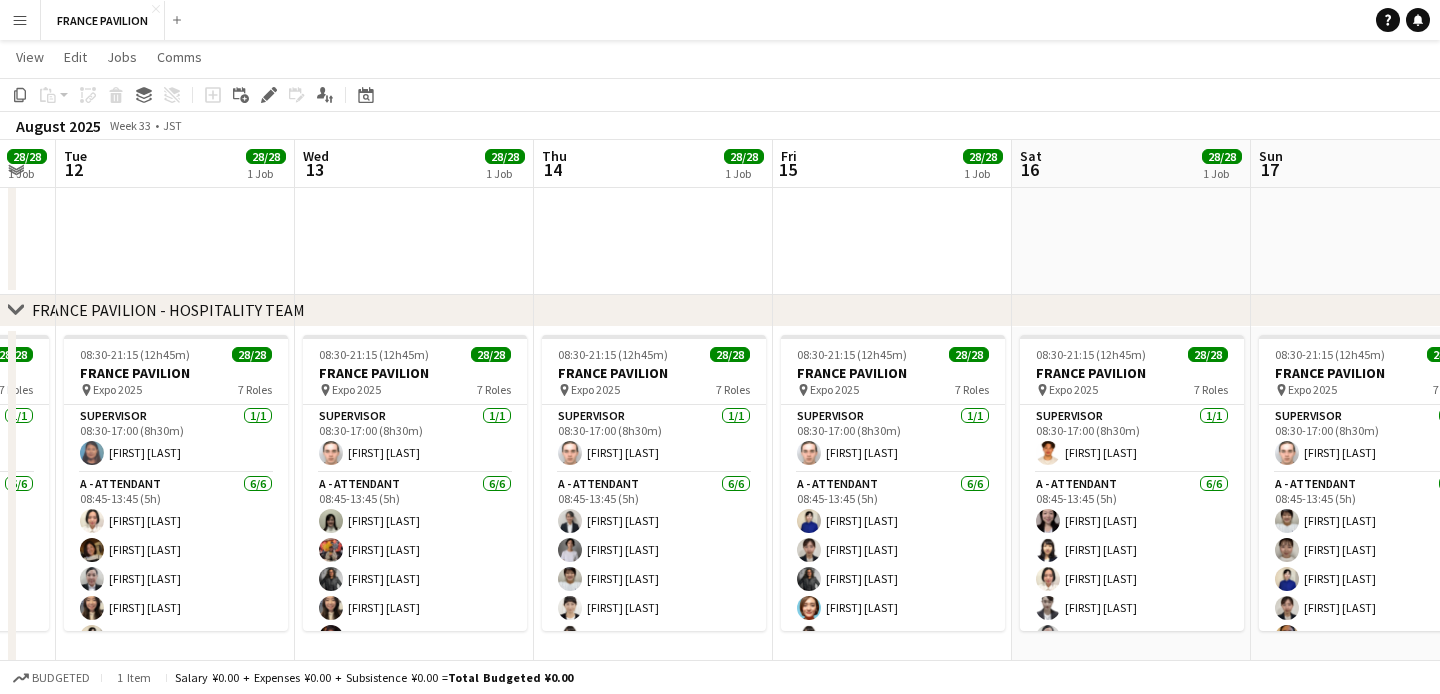 scroll, scrollTop: 0, scrollLeft: 664, axis: horizontal 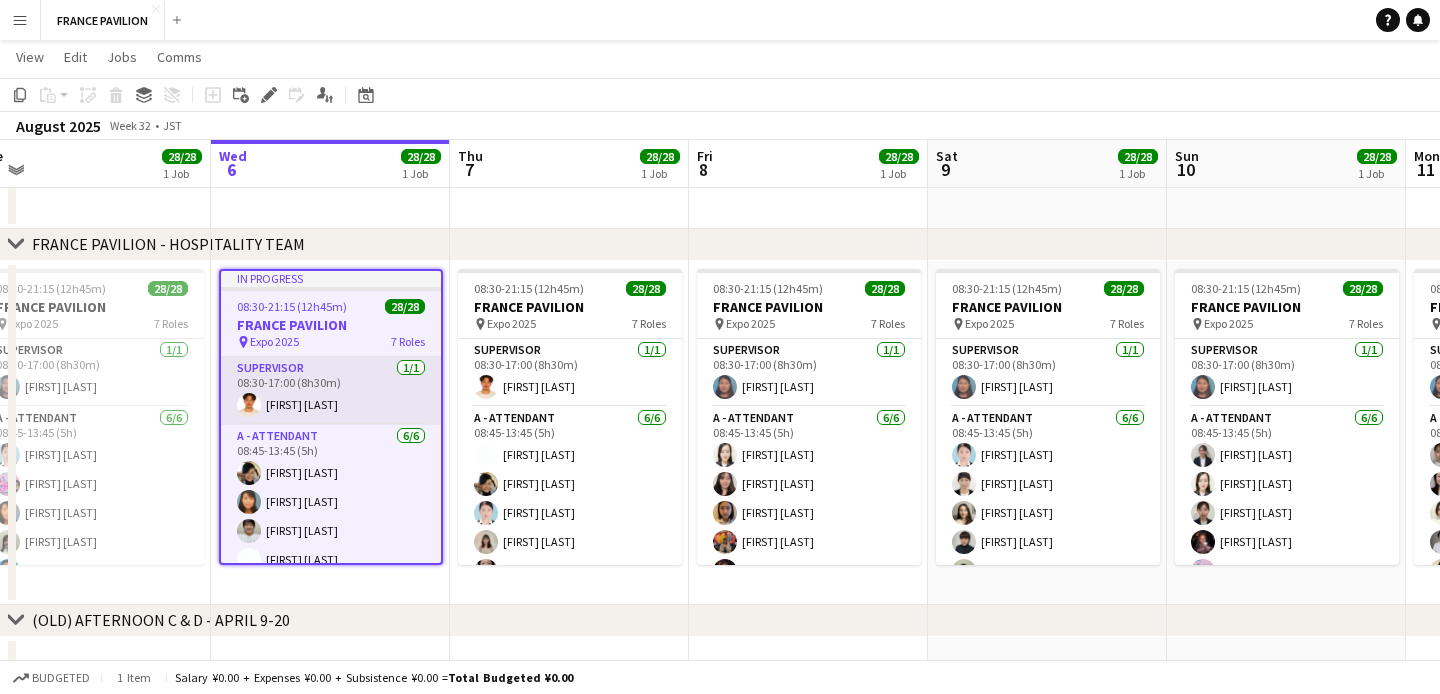 click at bounding box center [249, 405] 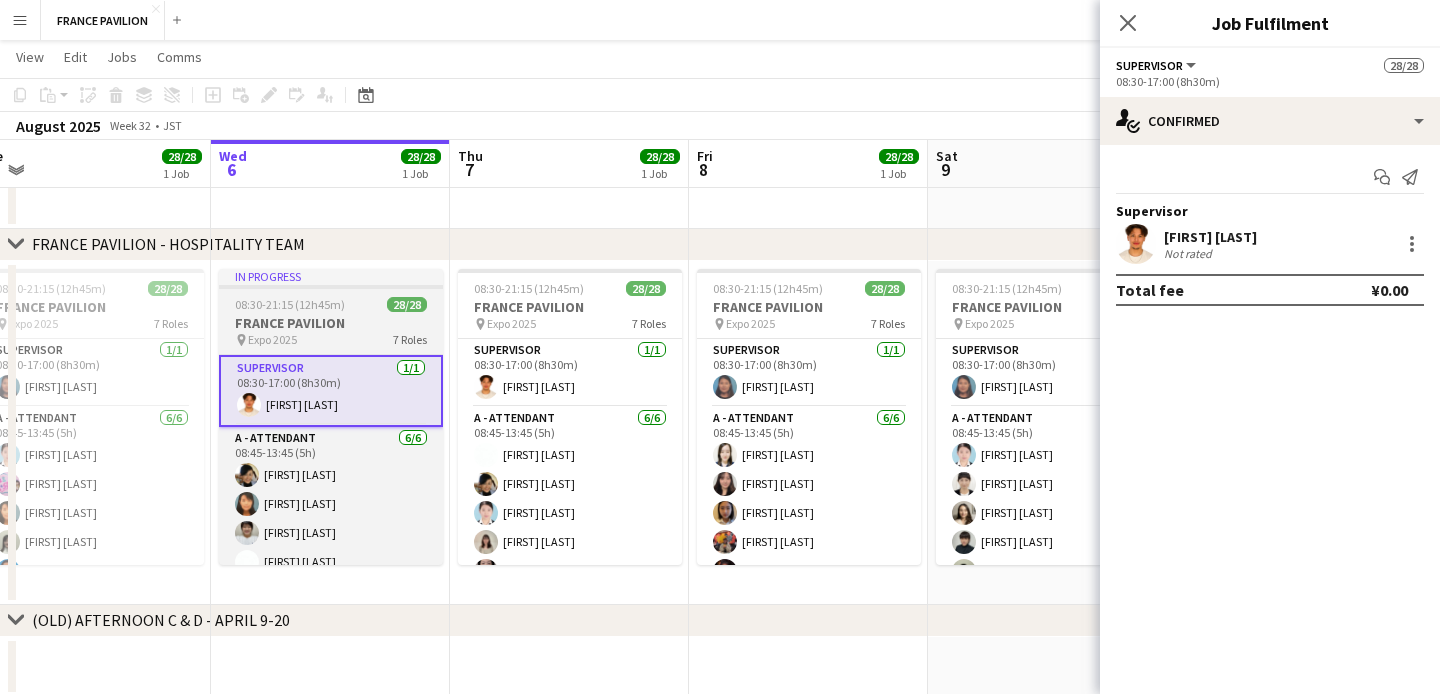 click on "FRANCE PAVILION" at bounding box center [331, 323] 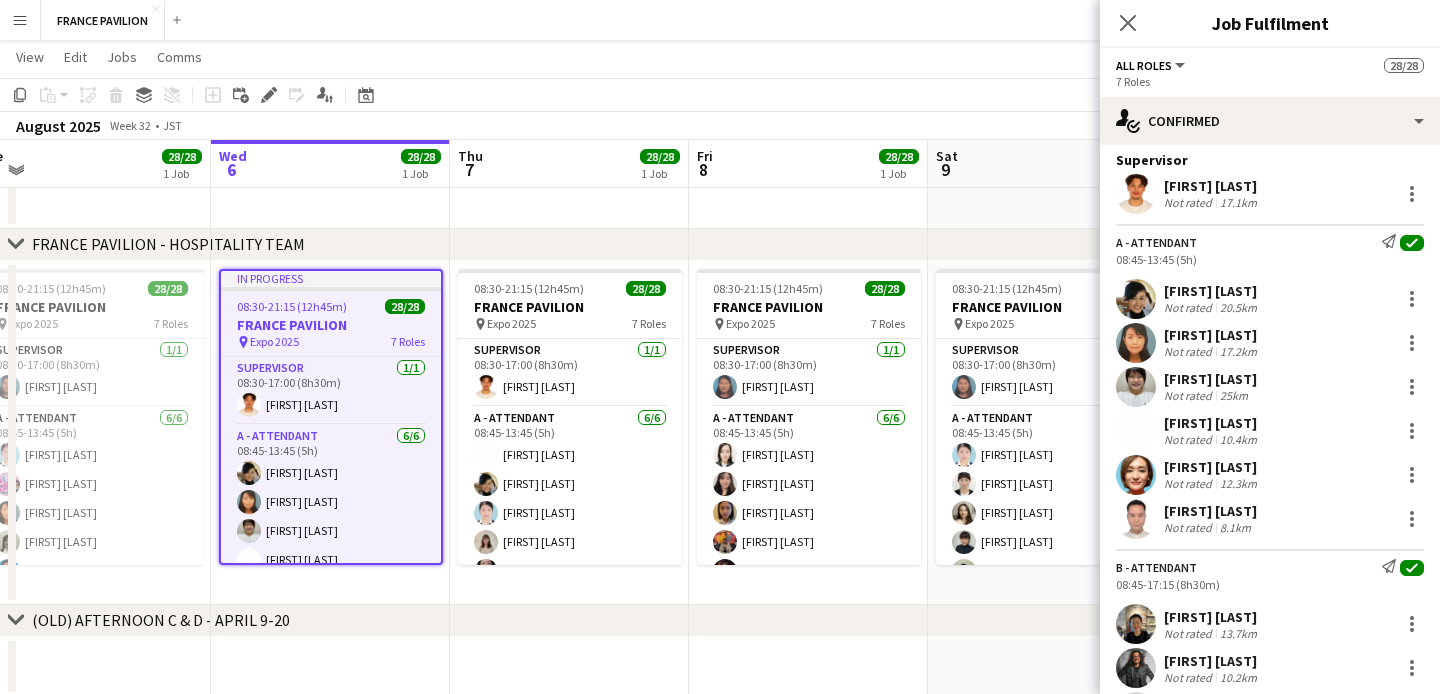 scroll, scrollTop: 103, scrollLeft: 0, axis: vertical 